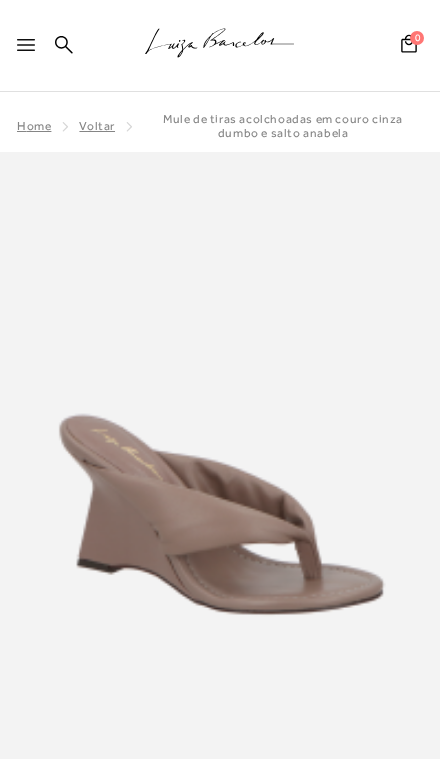 scroll, scrollTop: 0, scrollLeft: 0, axis: both 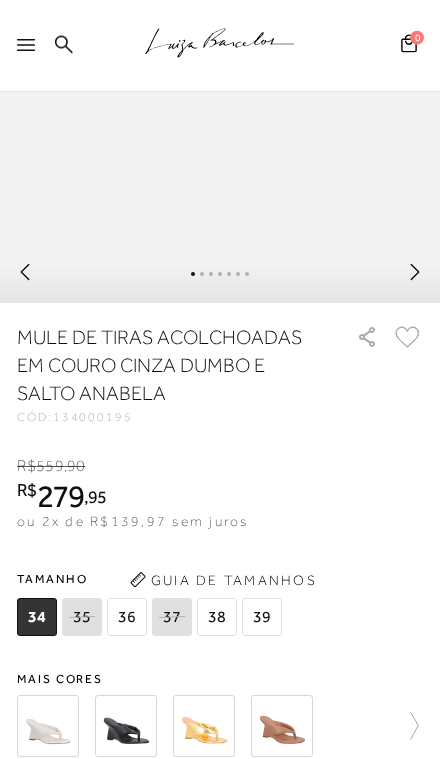 click 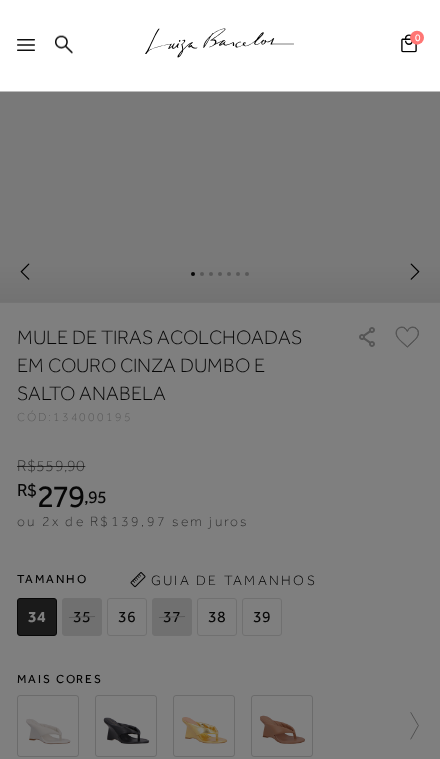 scroll, scrollTop: 566, scrollLeft: 0, axis: vertical 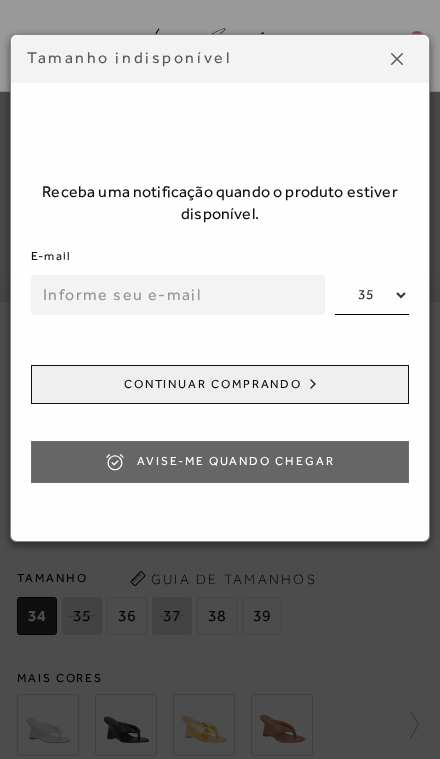 click at bounding box center (397, 59) 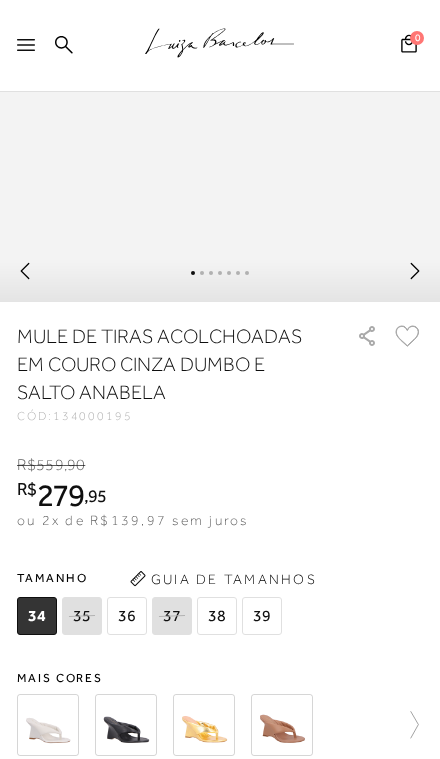 click on ".a{fill-rule:evenodd;stroke:#000!important;stroke-width:0!important;}" 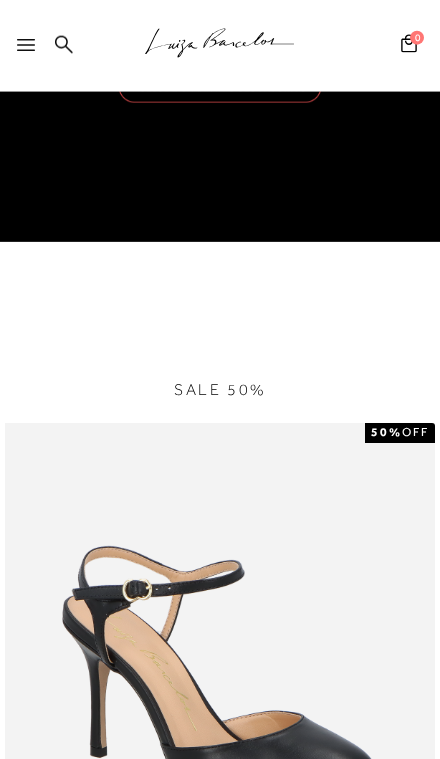 scroll, scrollTop: 2728, scrollLeft: 0, axis: vertical 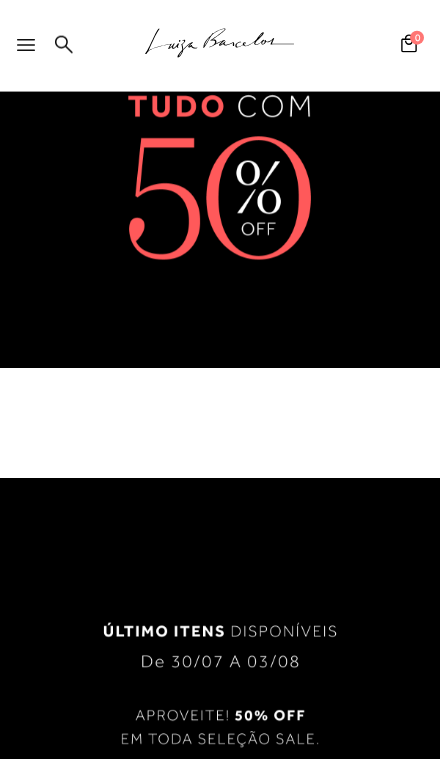 click at bounding box center (220, 130) 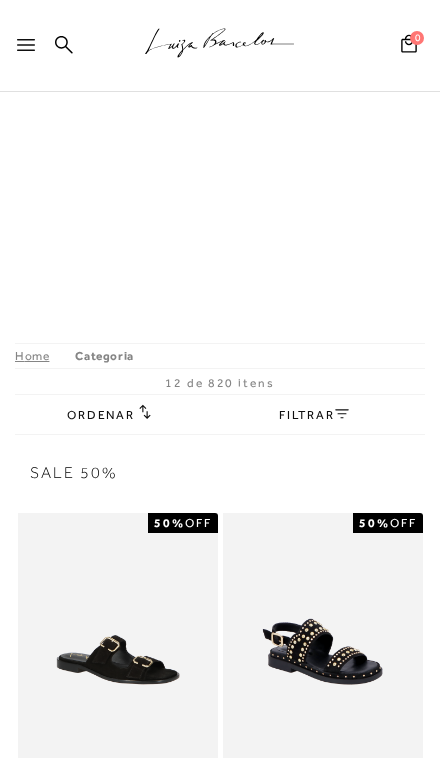 scroll, scrollTop: 0, scrollLeft: 0, axis: both 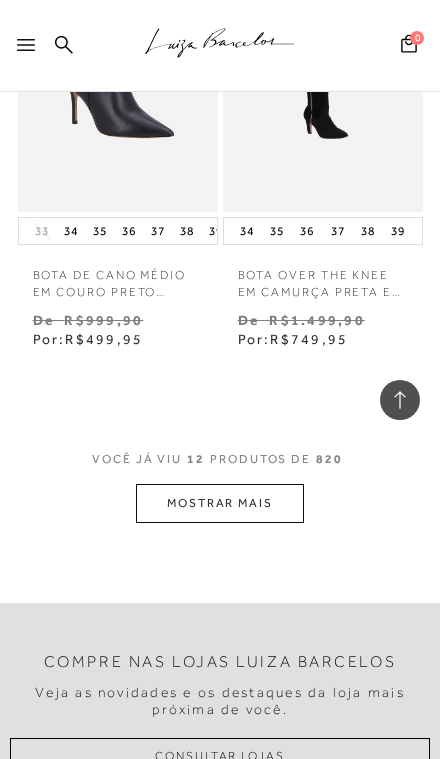 click on "MOSTRAR MAIS" at bounding box center (220, 503) 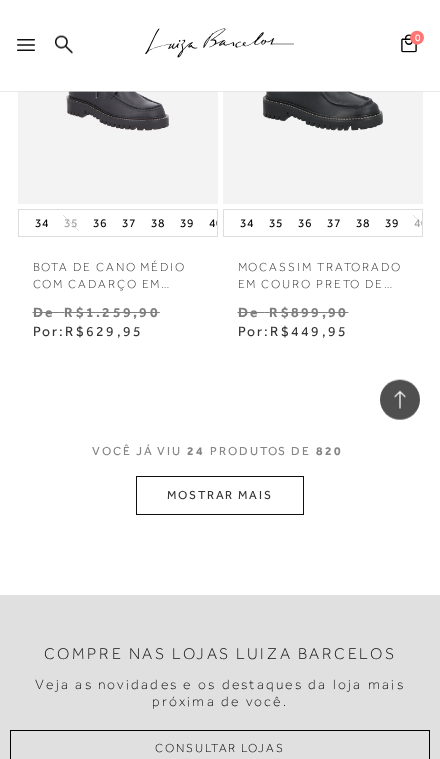 scroll, scrollTop: 4991, scrollLeft: 0, axis: vertical 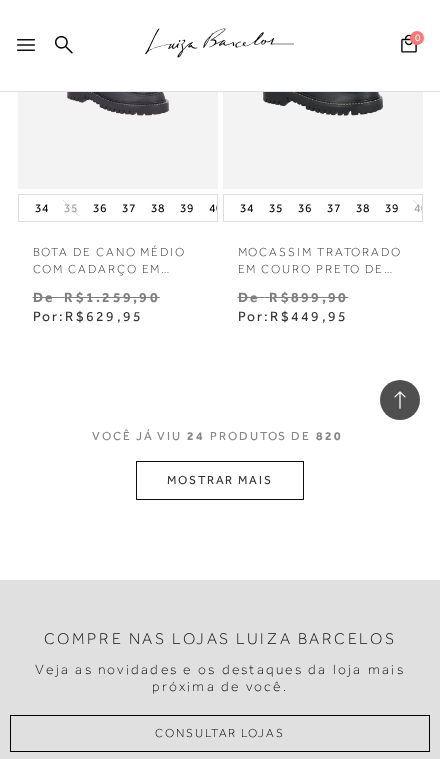 click on "MOSTRAR MAIS" at bounding box center (220, 480) 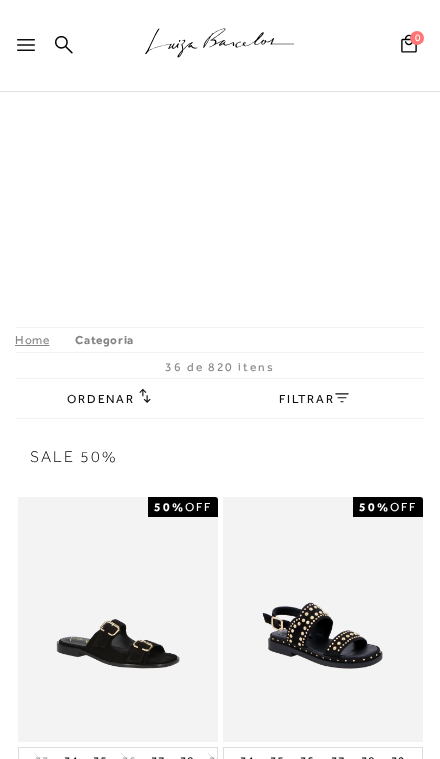 scroll, scrollTop: 2, scrollLeft: 0, axis: vertical 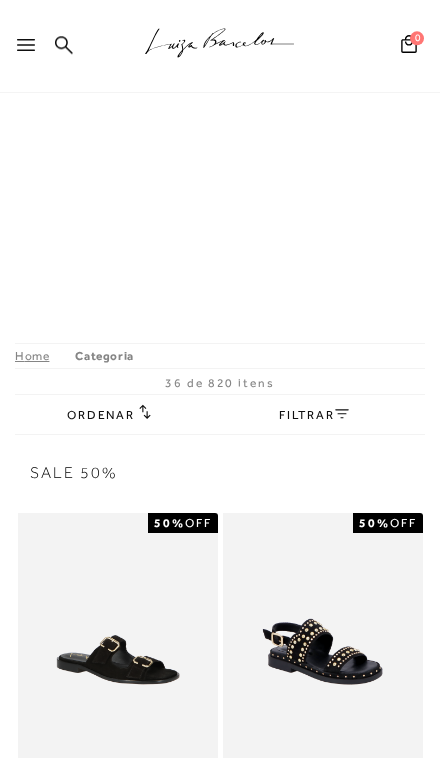 click on "FILTRAR" at bounding box center [314, 415] 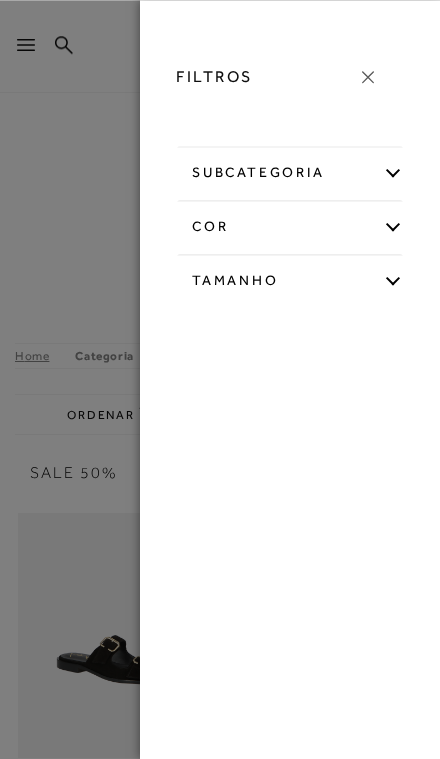 scroll, scrollTop: 0, scrollLeft: 0, axis: both 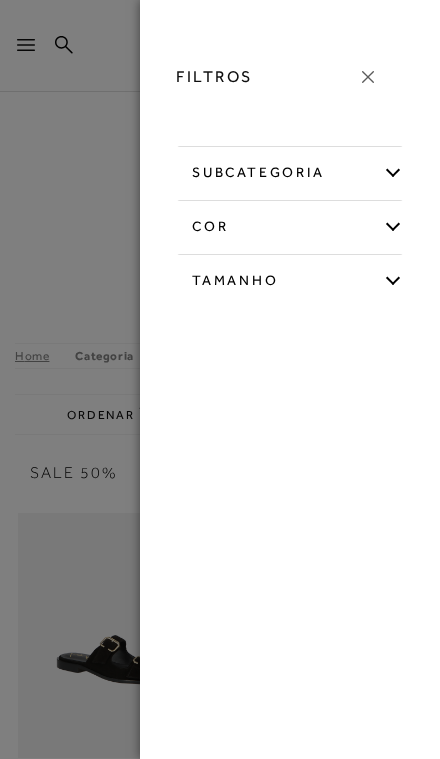 click on "Tamanho" at bounding box center [290, 277] 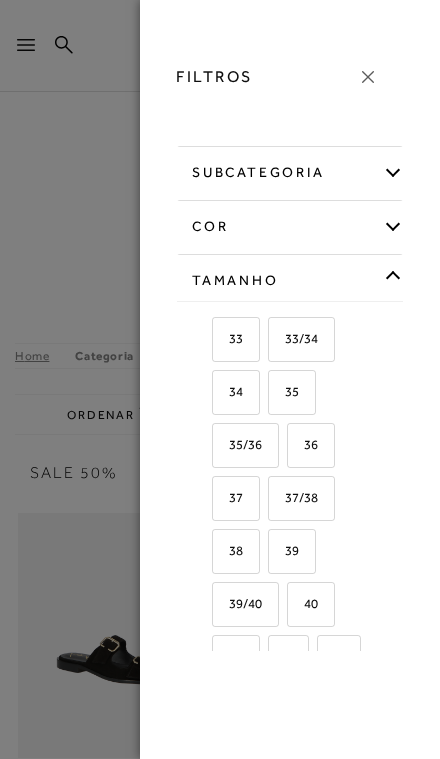 click on "37" at bounding box center [236, 498] 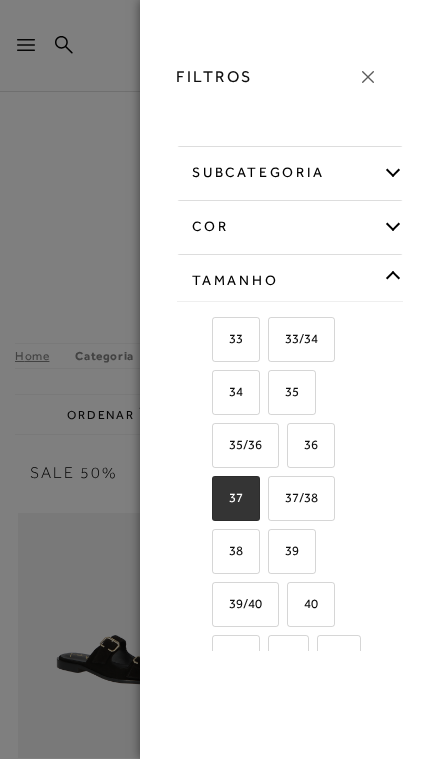 checkbox on "true" 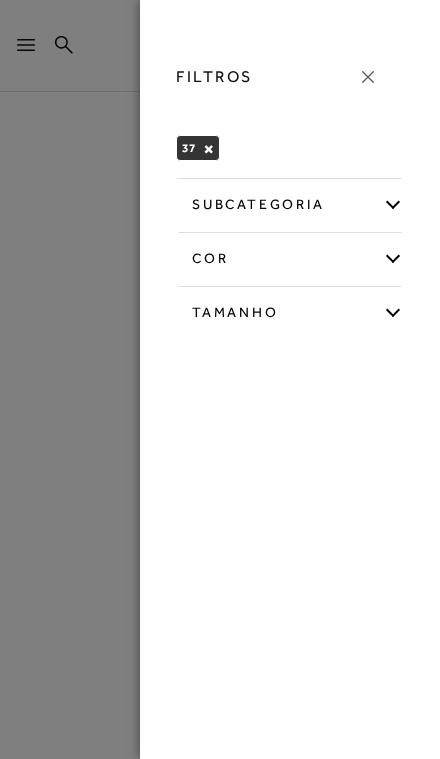 click at bounding box center (220, 379) 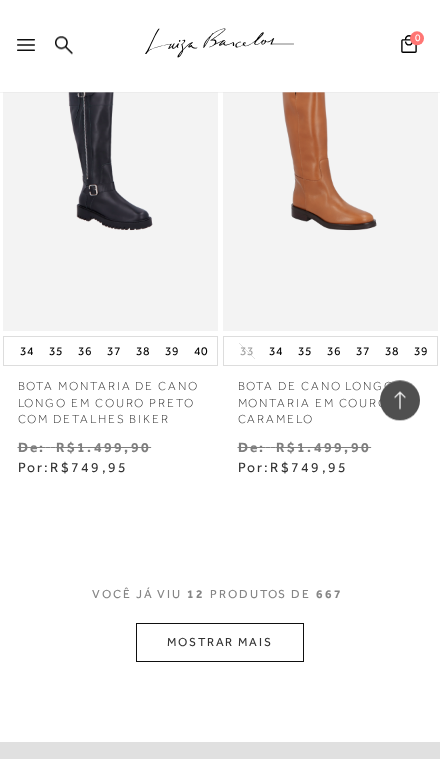 click on "MOSTRAR MAIS" at bounding box center [220, 642] 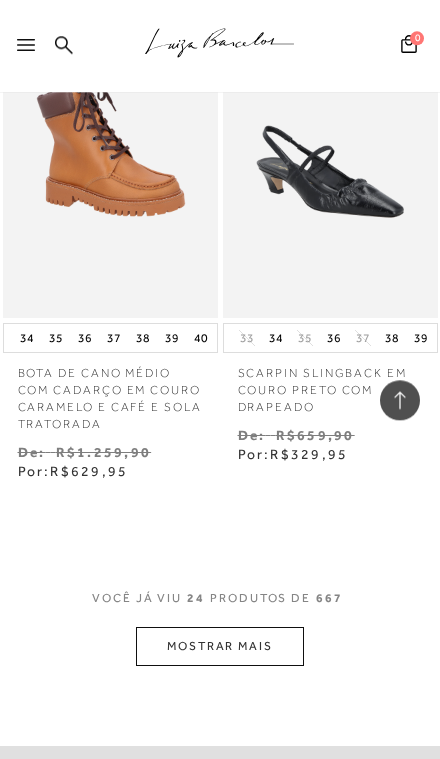 scroll, scrollTop: 5777, scrollLeft: 0, axis: vertical 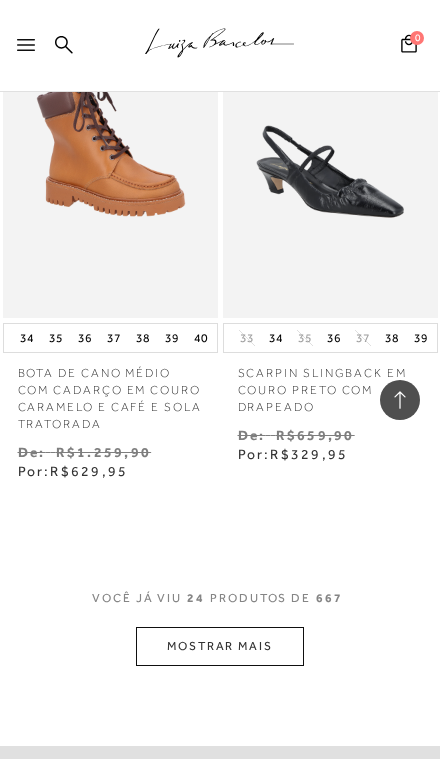 click on "MOSTRAR MAIS" at bounding box center (220, 646) 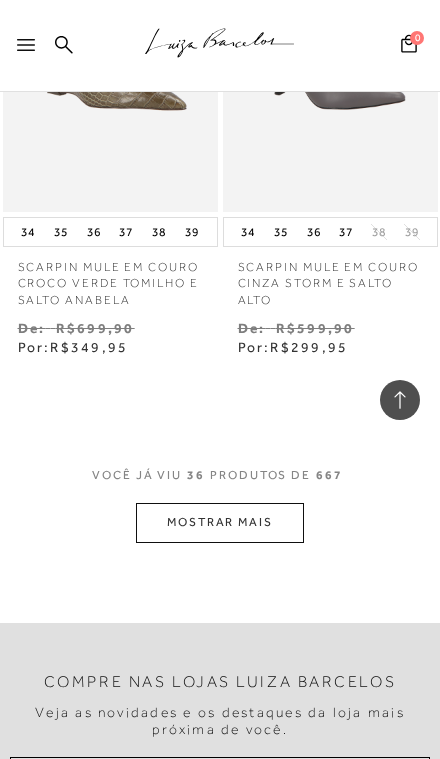 scroll, scrollTop: 8913, scrollLeft: 0, axis: vertical 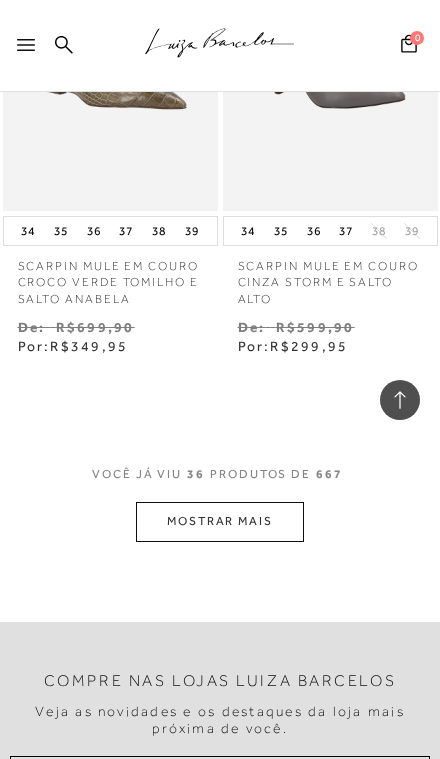 click on "MOSTRAR MAIS" at bounding box center [220, 521] 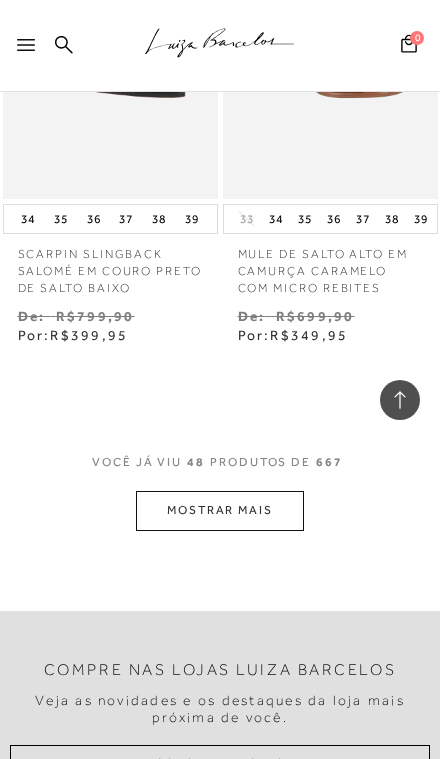 scroll, scrollTop: 11968, scrollLeft: 0, axis: vertical 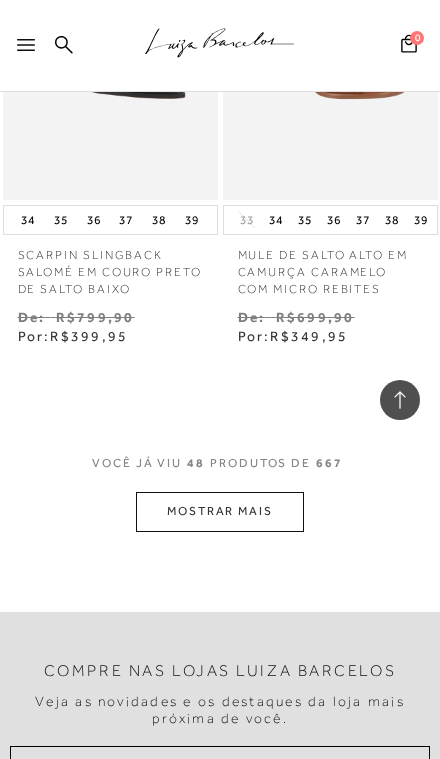 click on "MOSTRAR MAIS" at bounding box center [220, 511] 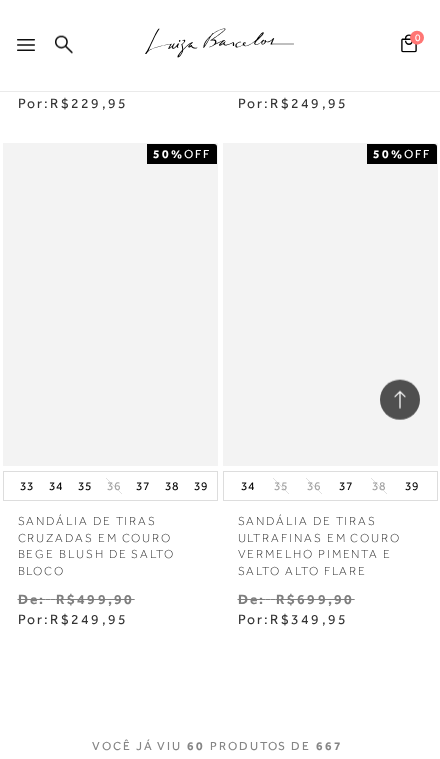 scroll, scrollTop: 14698, scrollLeft: 0, axis: vertical 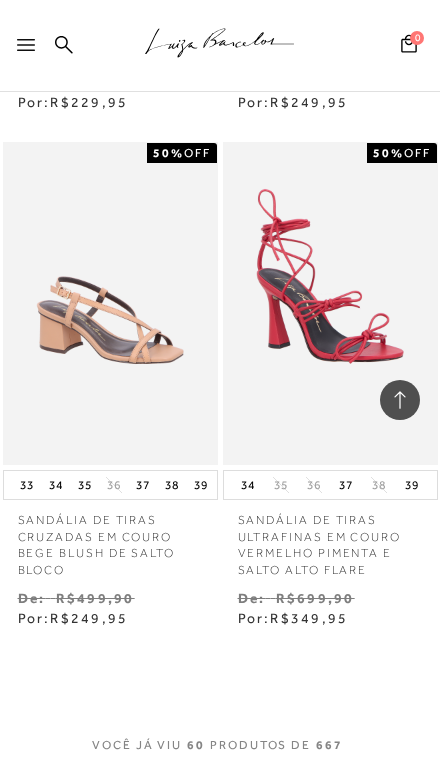 click on "MOSTRAR MAIS" at bounding box center [220, 793] 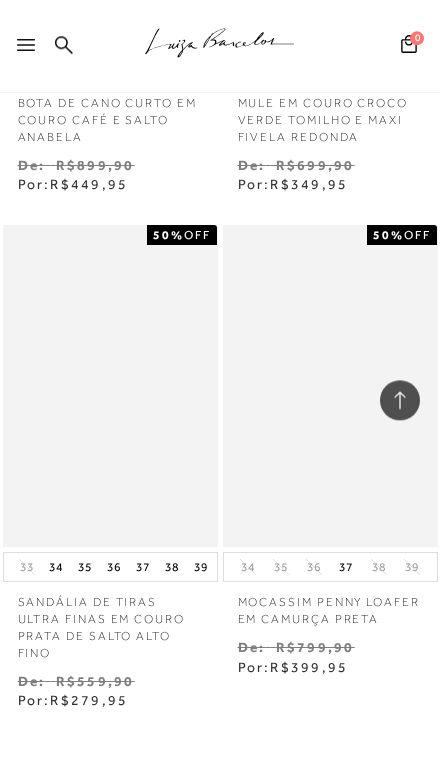 scroll, scrollTop: 17677, scrollLeft: 0, axis: vertical 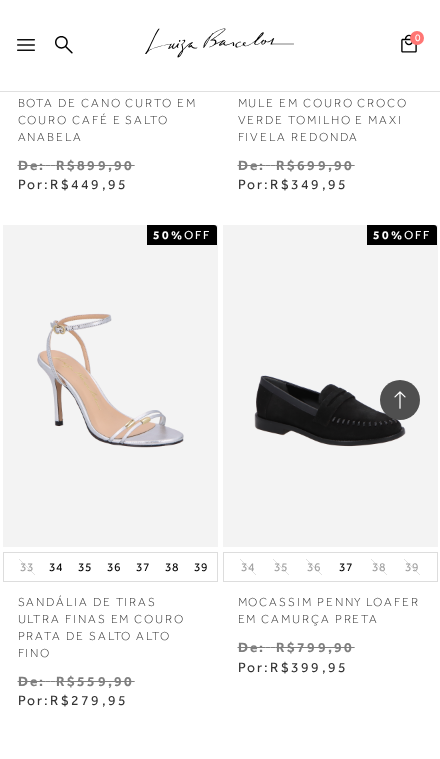 click on "MOSTRAR MAIS" at bounding box center (220, 875) 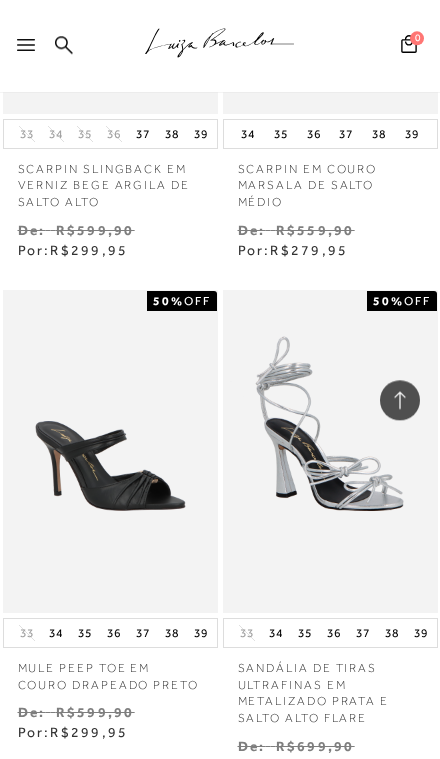 scroll, scrollTop: 20707, scrollLeft: 0, axis: vertical 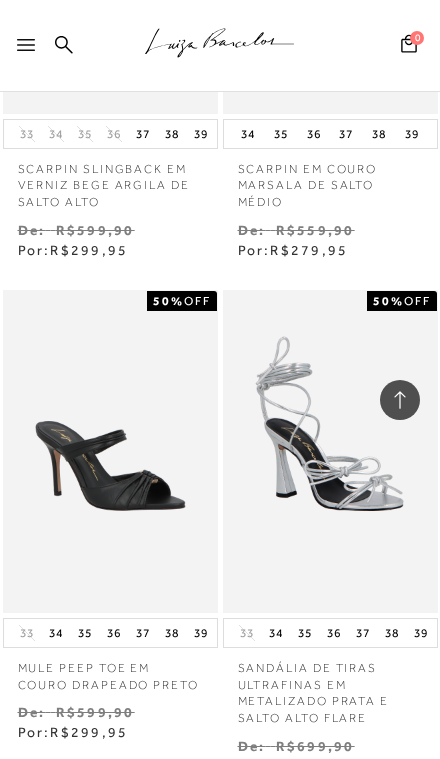 click on "MOSTRAR MAIS" at bounding box center [220, 940] 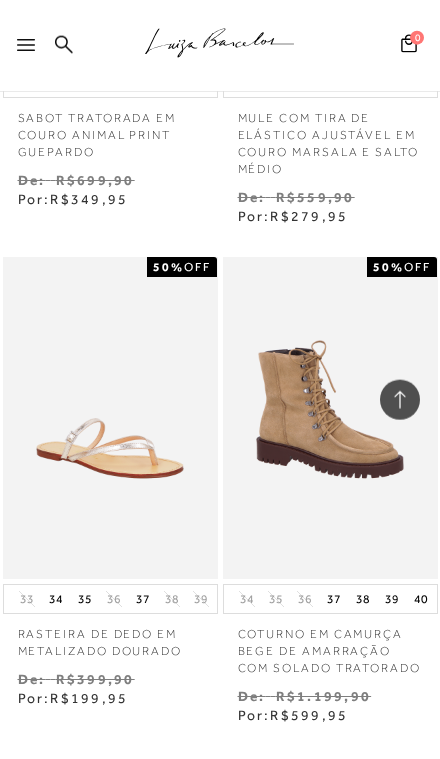 click on "MOSTRAR MAIS" at bounding box center [220, 890] 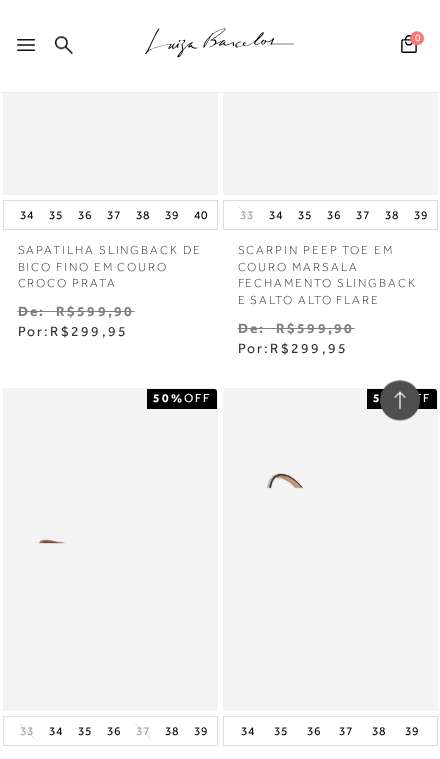 scroll, scrollTop: 26841, scrollLeft: 0, axis: vertical 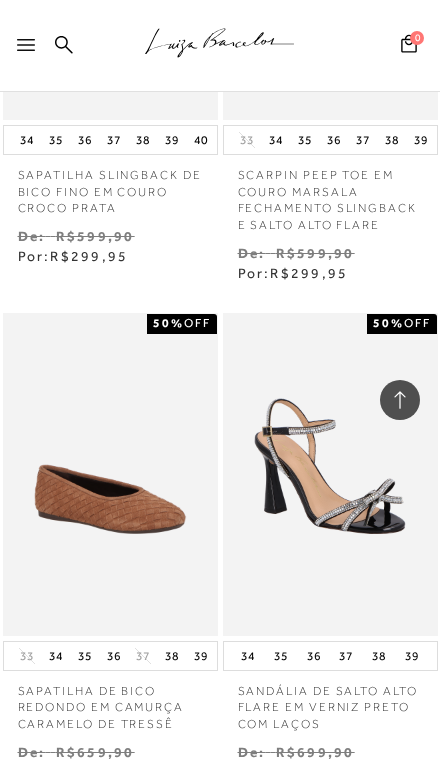 click on "MOSTRAR MAIS" at bounding box center (220, 947) 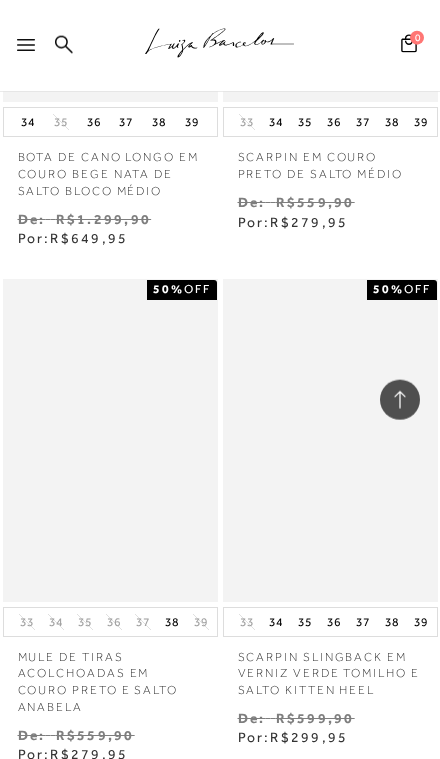 scroll, scrollTop: 29921, scrollLeft: 0, axis: vertical 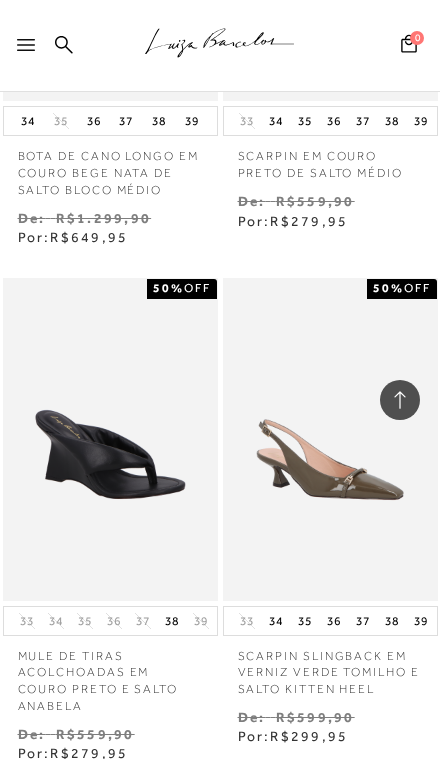 click on "MOSTRAR MAIS" at bounding box center (220, 928) 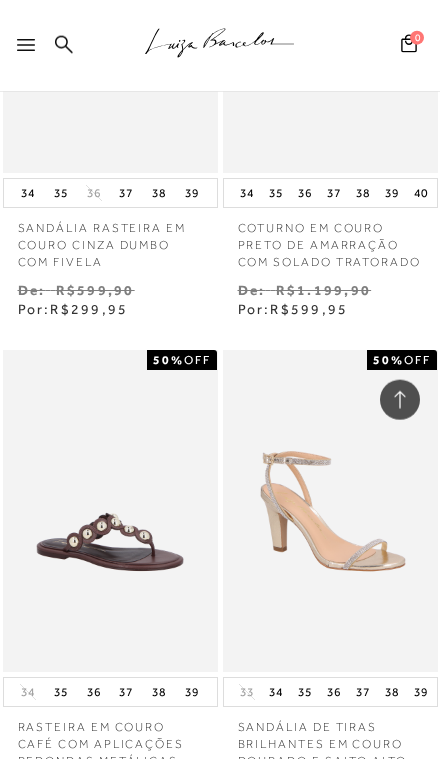 scroll, scrollTop: 31880, scrollLeft: 0, axis: vertical 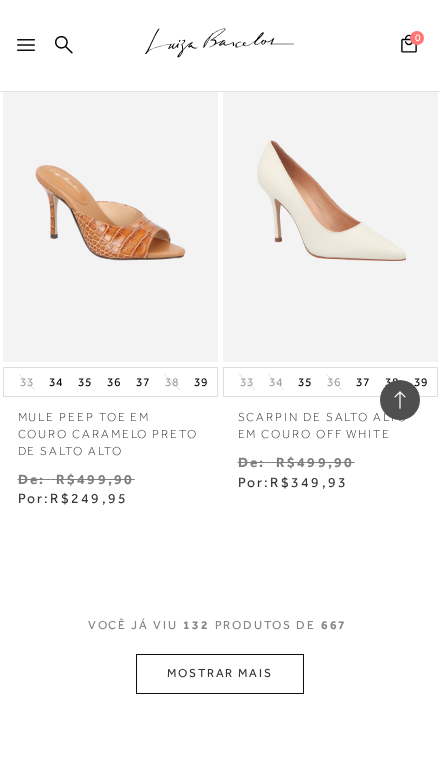 click on "MOSTRAR MAIS" at bounding box center (220, 673) 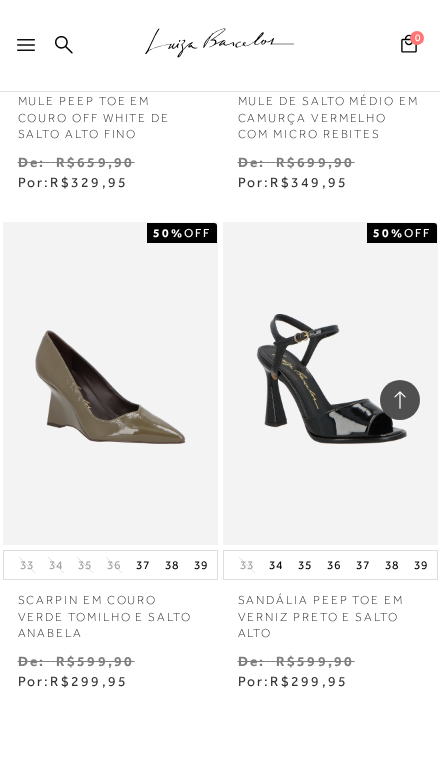 scroll, scrollTop: 36006, scrollLeft: 0, axis: vertical 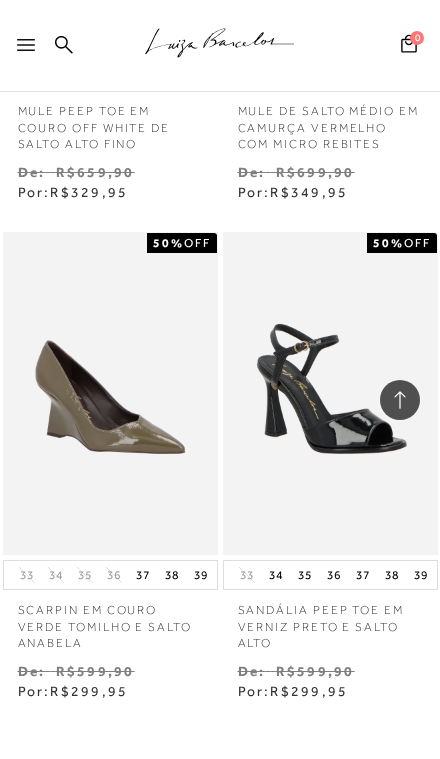 click on "MOSTRAR MAIS" at bounding box center [220, 866] 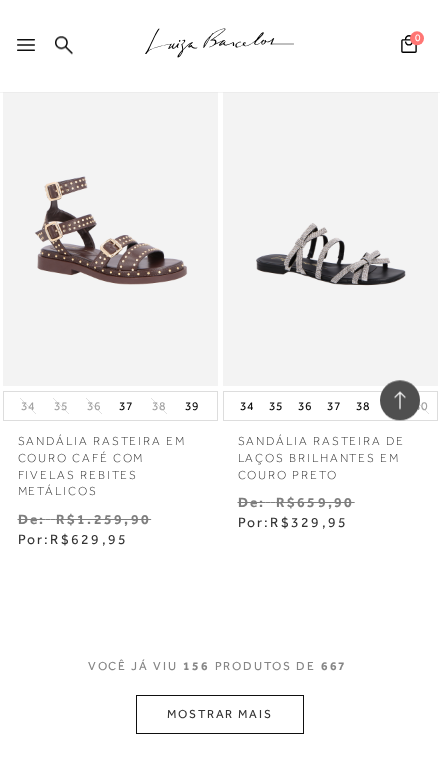 scroll, scrollTop: 39186, scrollLeft: 0, axis: vertical 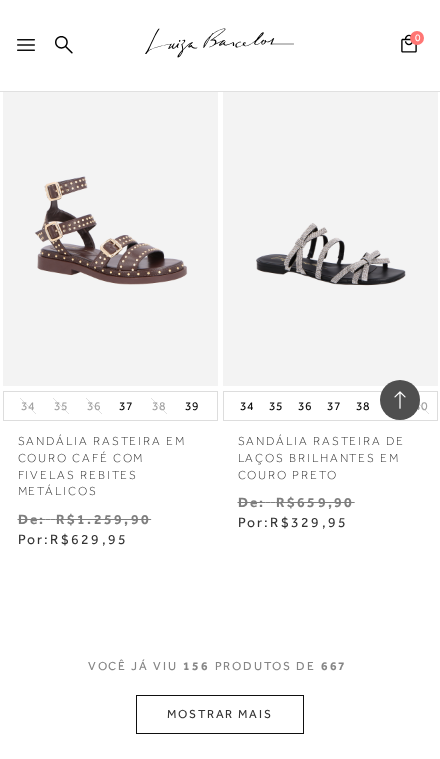 click on "MOSTRAR MAIS" at bounding box center [220, 714] 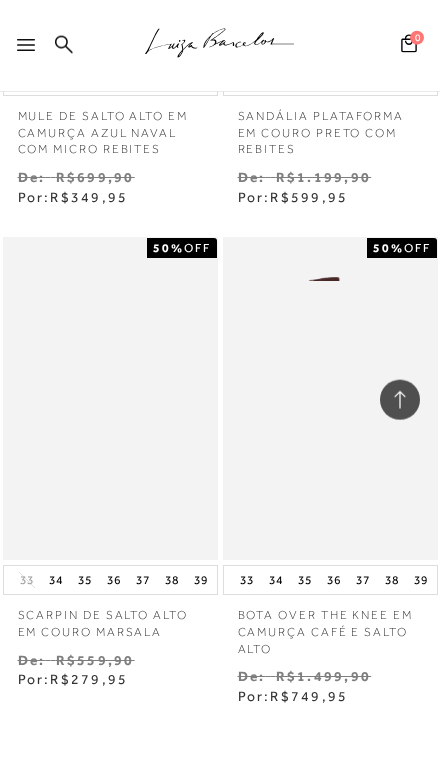 scroll, scrollTop: 42058, scrollLeft: 0, axis: vertical 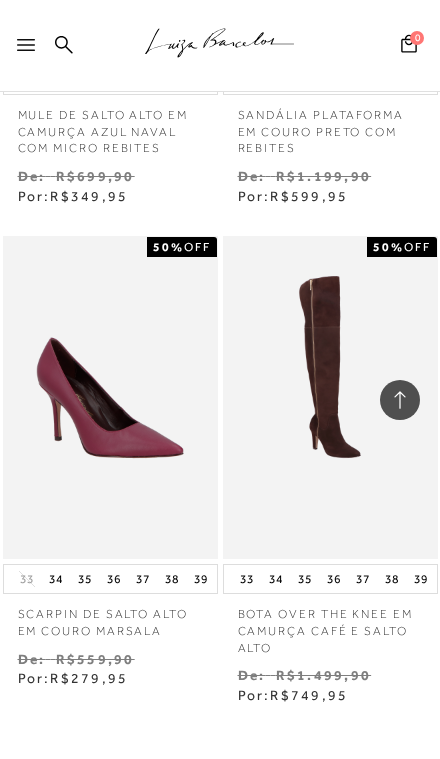 click on "MOSTRAR MAIS" at bounding box center [220, 870] 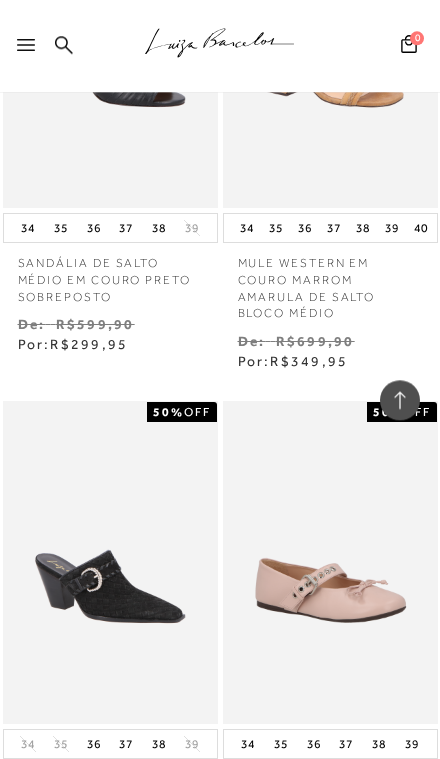 scroll, scrollTop: 44938, scrollLeft: 0, axis: vertical 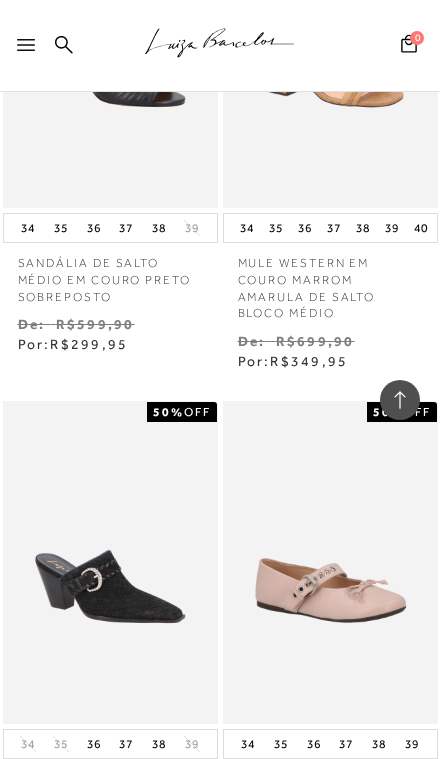 click on "MOSTRAR MAIS" at bounding box center [220, 1035] 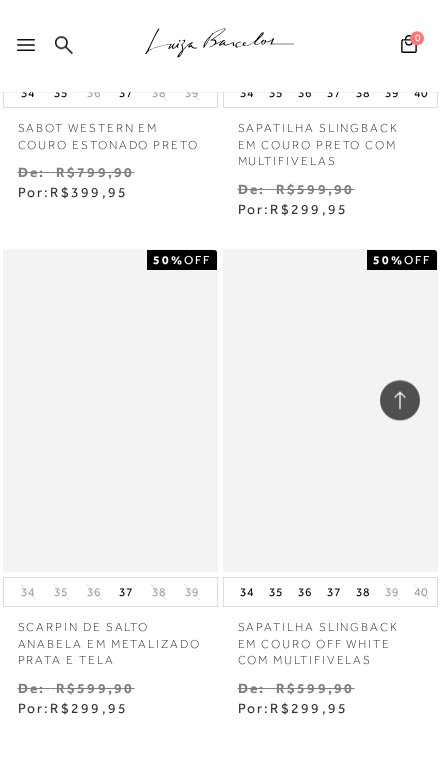 scroll, scrollTop: 48118, scrollLeft: 0, axis: vertical 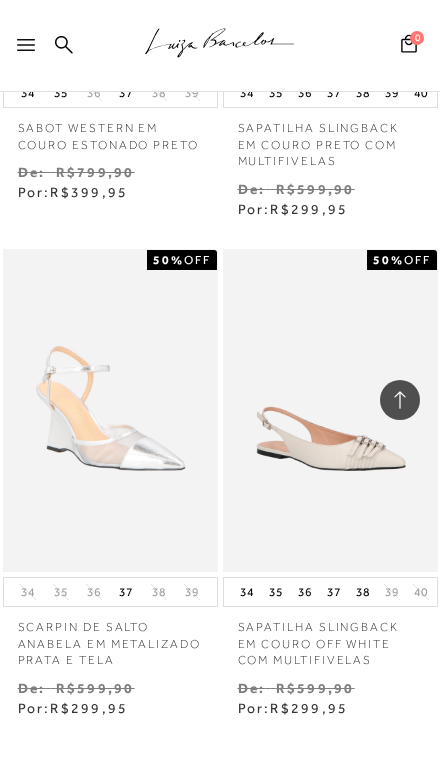 click on "MOSTRAR MAIS" at bounding box center [220, 883] 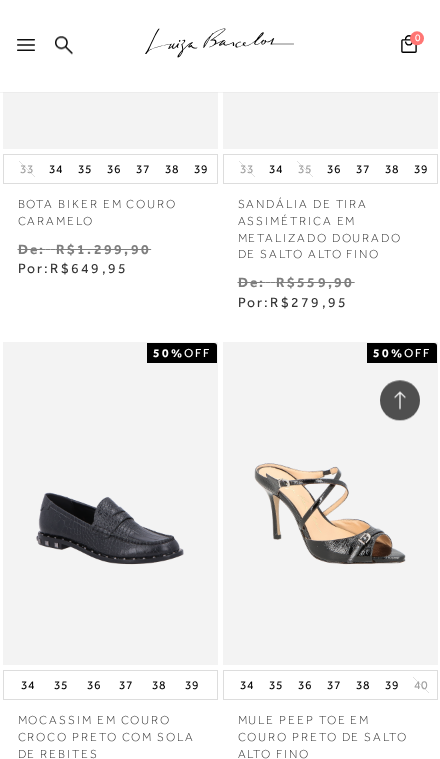 scroll, scrollTop: 51053, scrollLeft: 0, axis: vertical 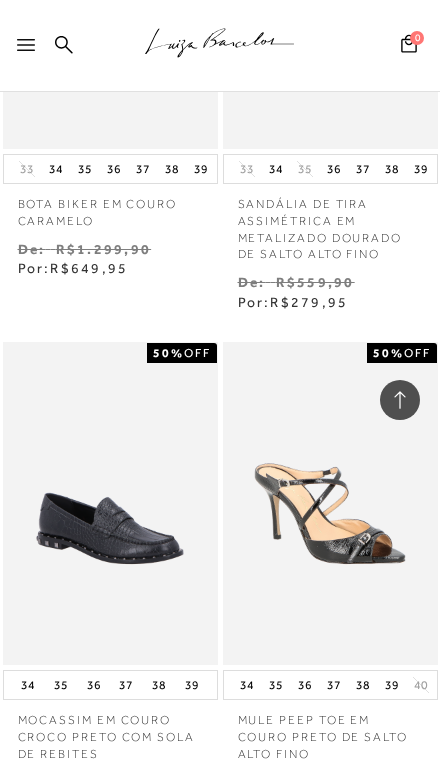 click on "MOSTRAR MAIS" at bounding box center [220, 976] 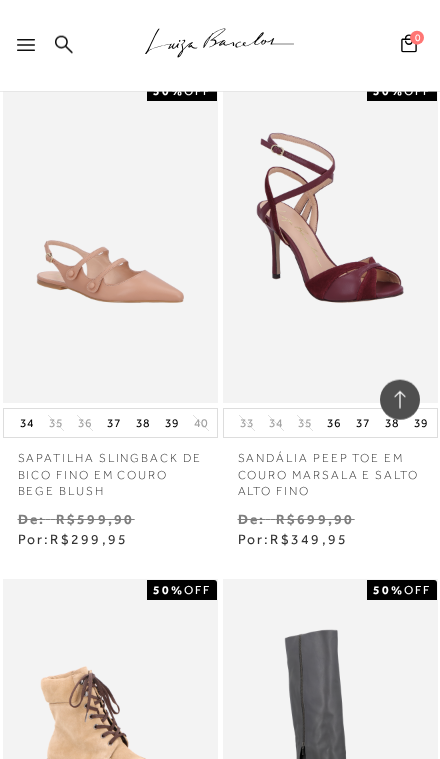 scroll, scrollTop: 52860, scrollLeft: 0, axis: vertical 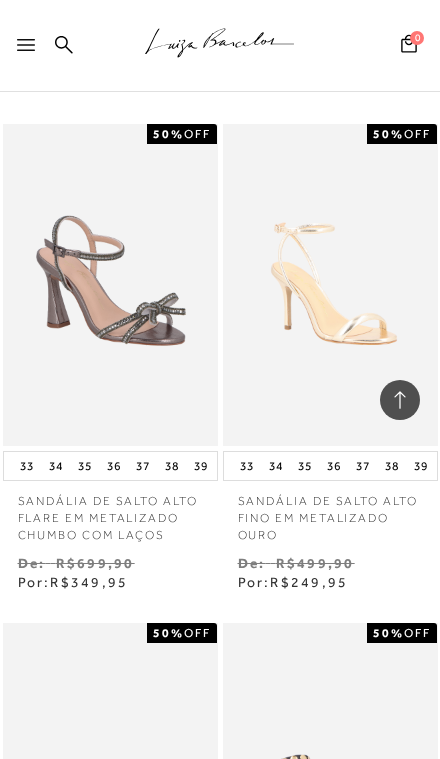 click on "MOSTRAR MAIS" at bounding box center (220, 1256) 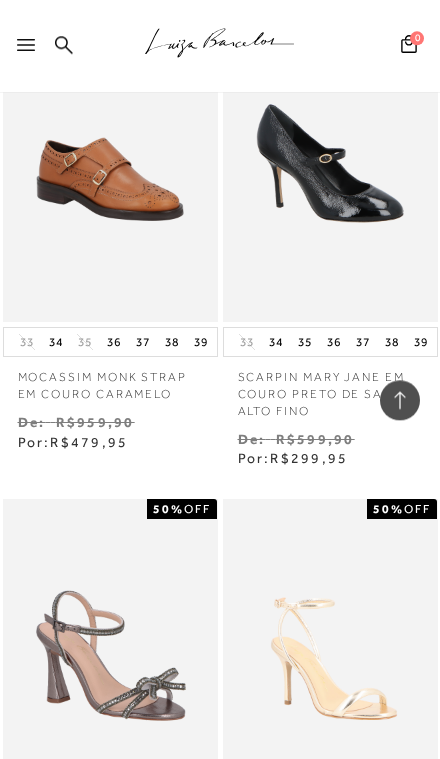 scroll, scrollTop: 126006, scrollLeft: 0, axis: vertical 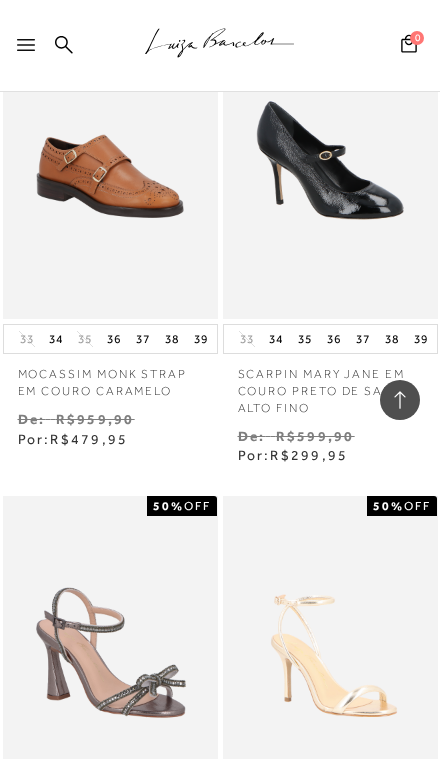 click on "MOSTRAR MAIS" at bounding box center [220, 1628] 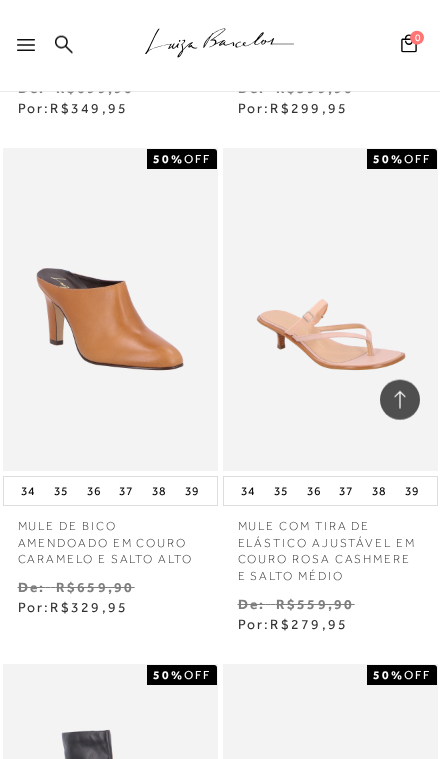 scroll, scrollTop: 178103, scrollLeft: 0, axis: vertical 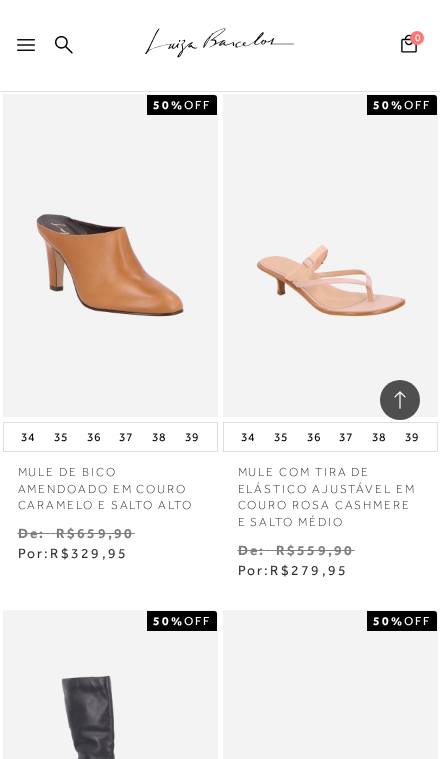 click at bounding box center (110, 1770) 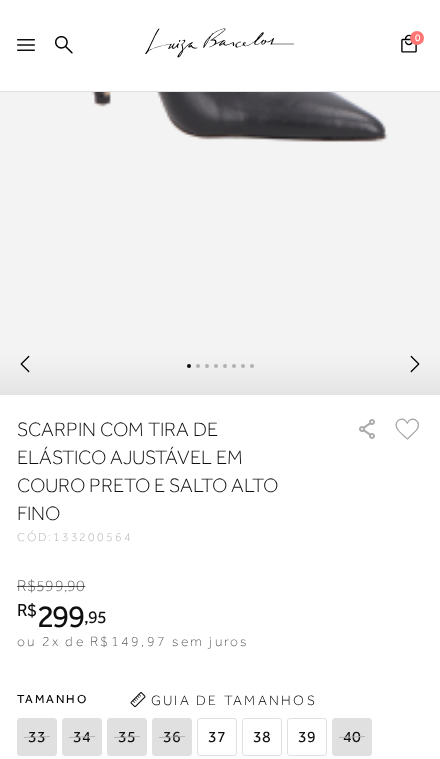 scroll, scrollTop: 716, scrollLeft: 0, axis: vertical 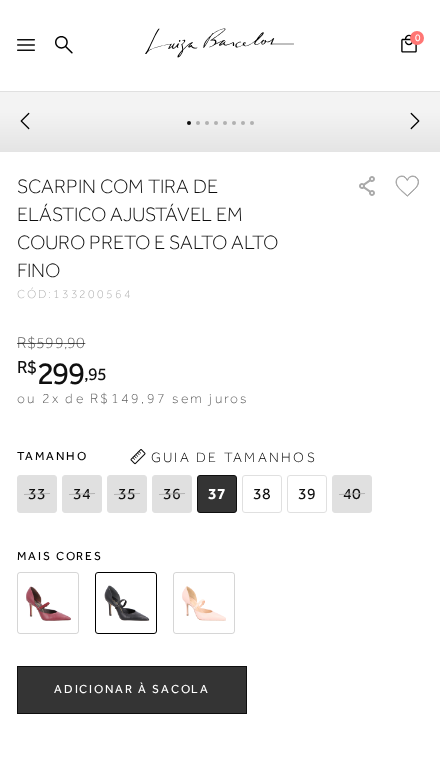 click on "SCARPIN COM TIRA DE ELÁSTICO AJUSTÁVEL EM COURO PRETO E SALTO ALTO FINO
CÓD:
133200564
×
É necessário selecionar um tamanho para adicionar o produto como favorito.
R$ 599 , 90
R$ 299 , 95
ou 2x de R$149,97 sem juros
De  R$ 599,90
Por:  R$ 299,95
33 34" at bounding box center (220, 638) 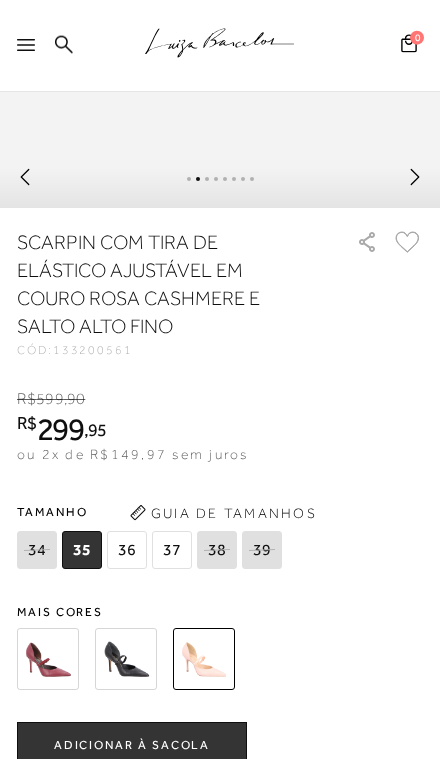 scroll, scrollTop: 661, scrollLeft: 0, axis: vertical 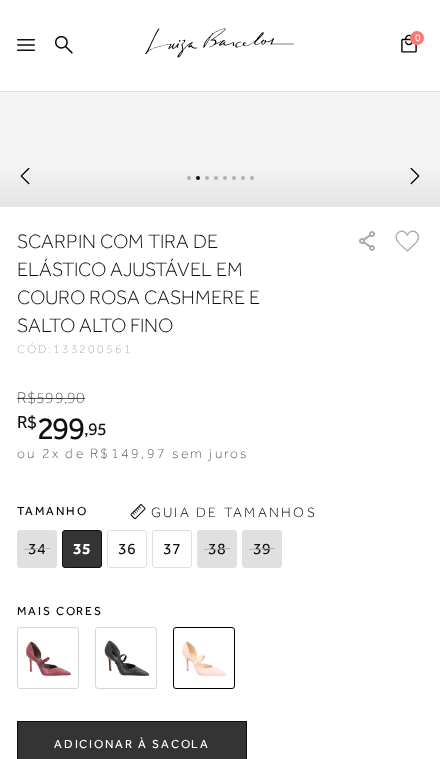 click at bounding box center (48, 658) 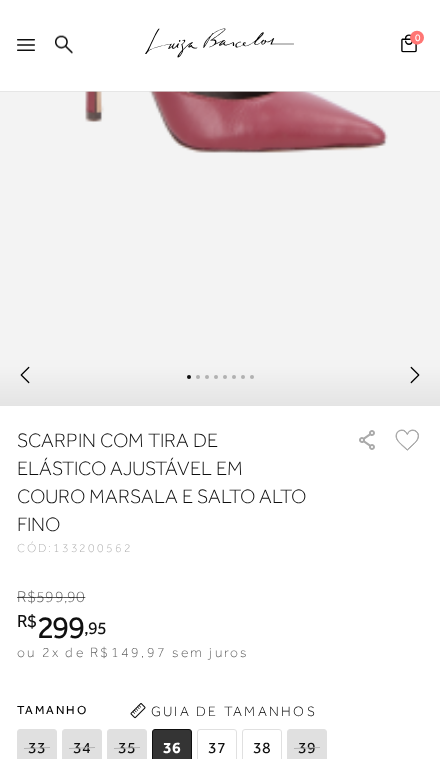 scroll, scrollTop: 463, scrollLeft: 0, axis: vertical 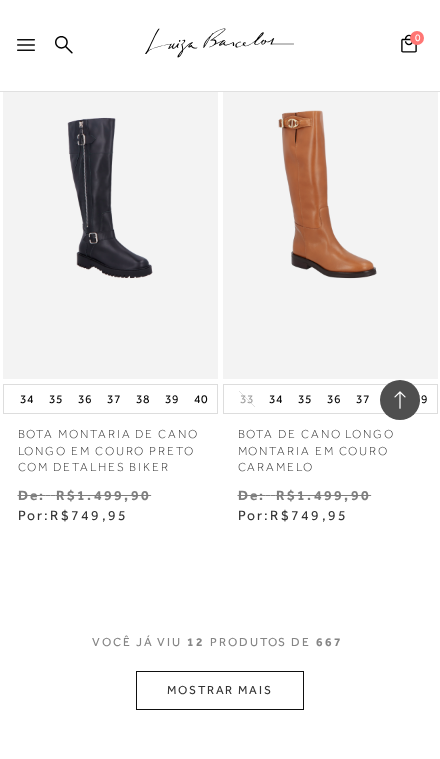 click on "MOSTRAR MAIS" at bounding box center (220, 690) 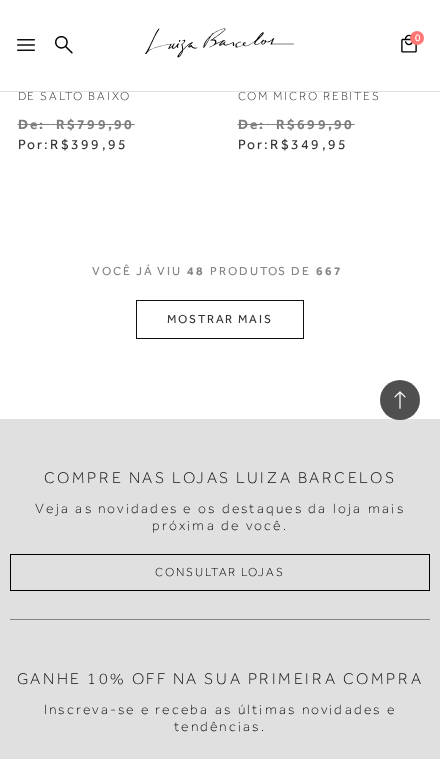 scroll, scrollTop: 5937, scrollLeft: 0, axis: vertical 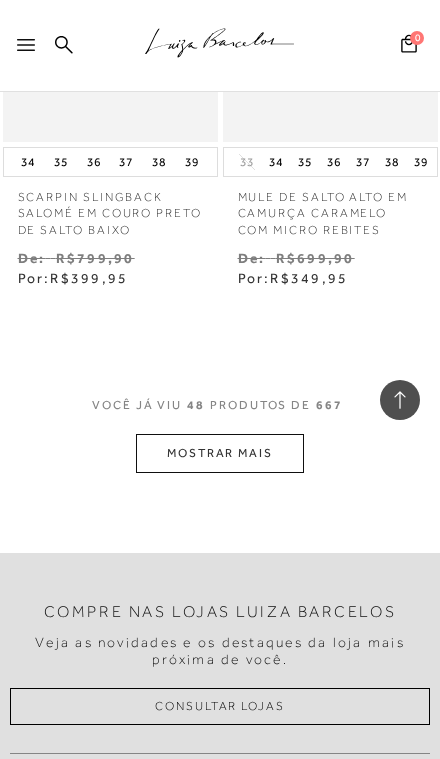 click on "MOSTRAR MAIS" at bounding box center (220, 453) 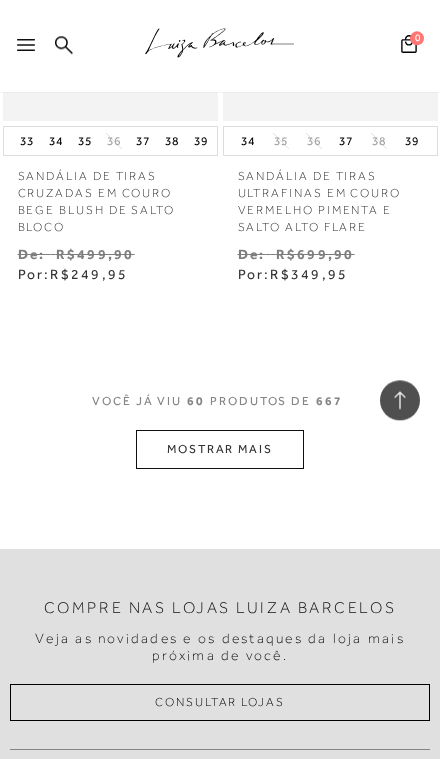 click on "MOSTRAR MAIS" at bounding box center [220, 449] 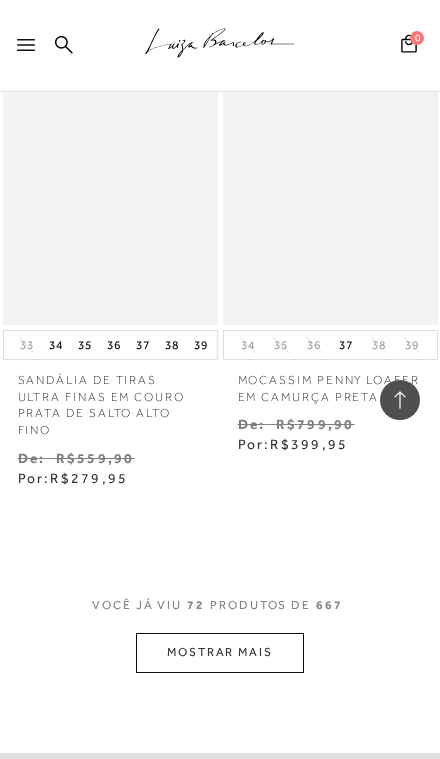 scroll, scrollTop: 11806, scrollLeft: 0, axis: vertical 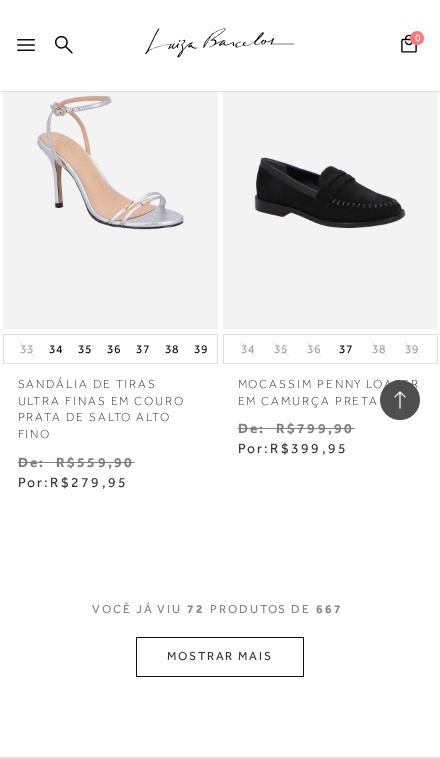 click on "MOSTRAR MAIS" at bounding box center [220, 656] 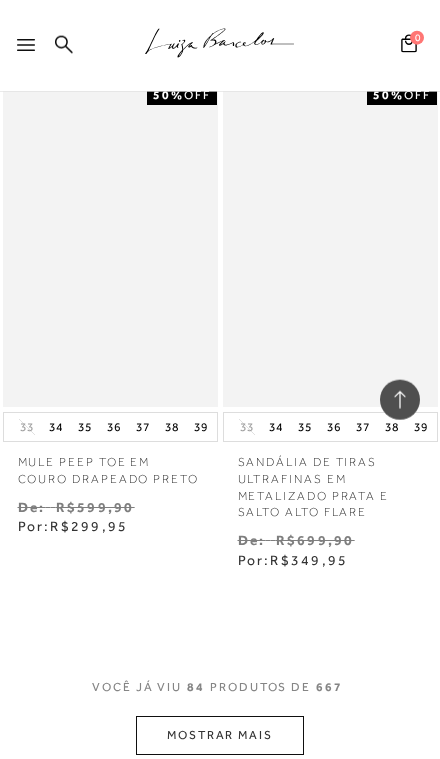 scroll, scrollTop: 14820, scrollLeft: 0, axis: vertical 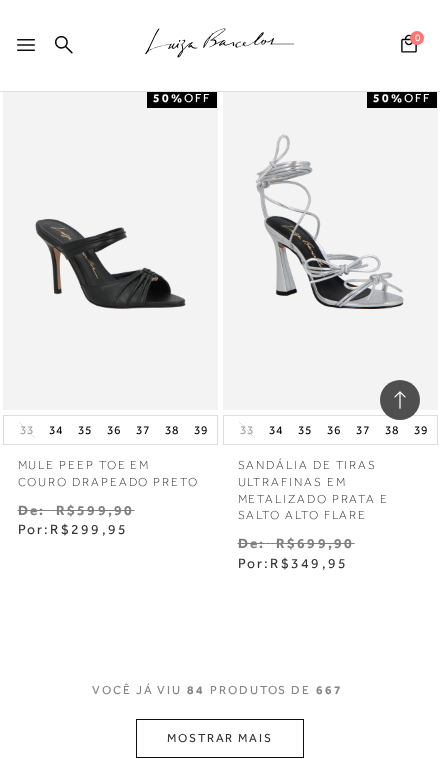 click on "MOSTRAR MAIS" at bounding box center [220, 738] 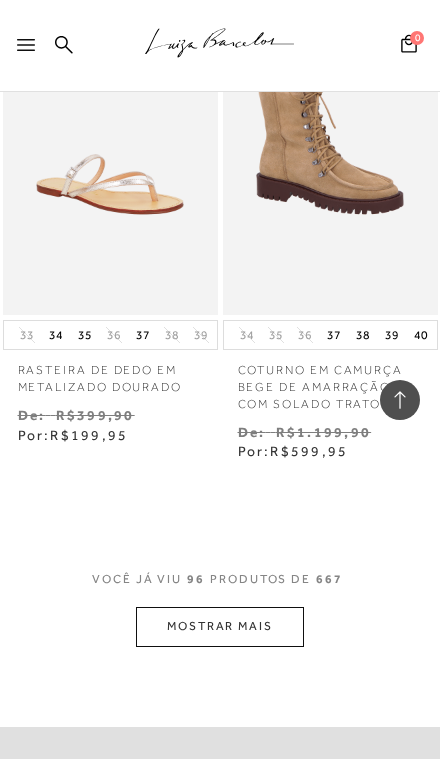 click on "MOSTRAR MAIS" at bounding box center [220, 626] 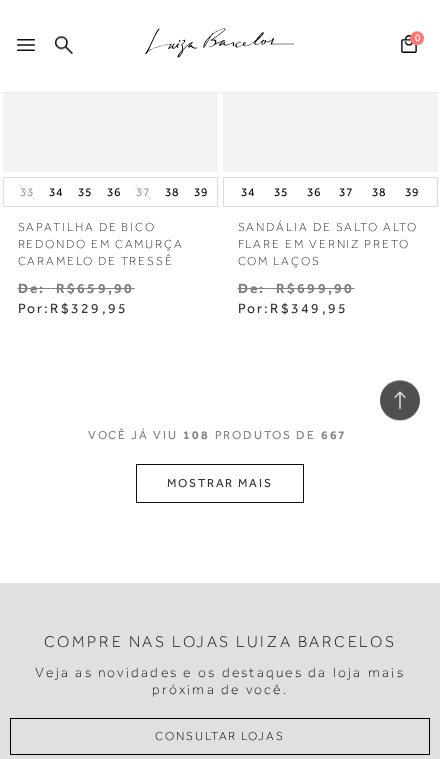 scroll, scrollTop: 21204, scrollLeft: 0, axis: vertical 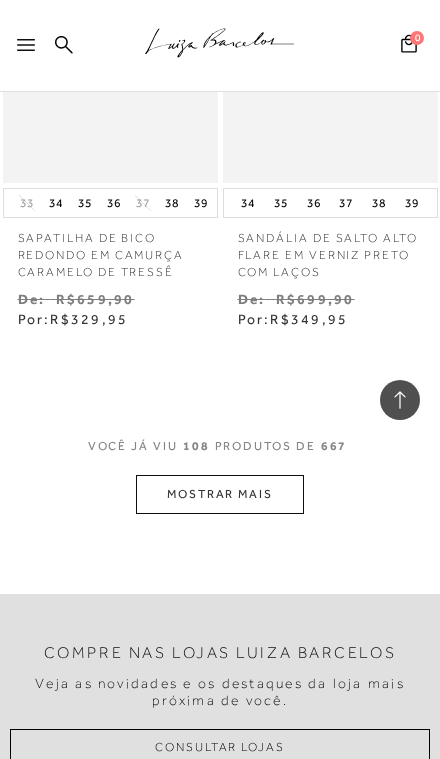 click on "MOSTRAR MAIS" at bounding box center [220, 494] 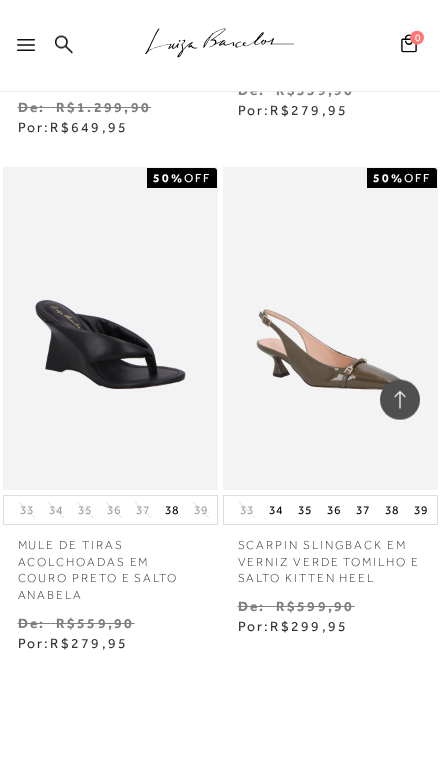 scroll, scrollTop: 23943, scrollLeft: 0, axis: vertical 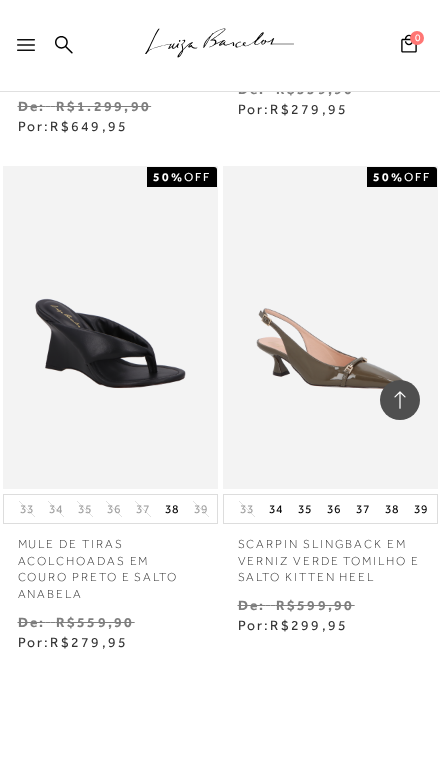click on "MOSTRAR MAIS" at bounding box center (220, 816) 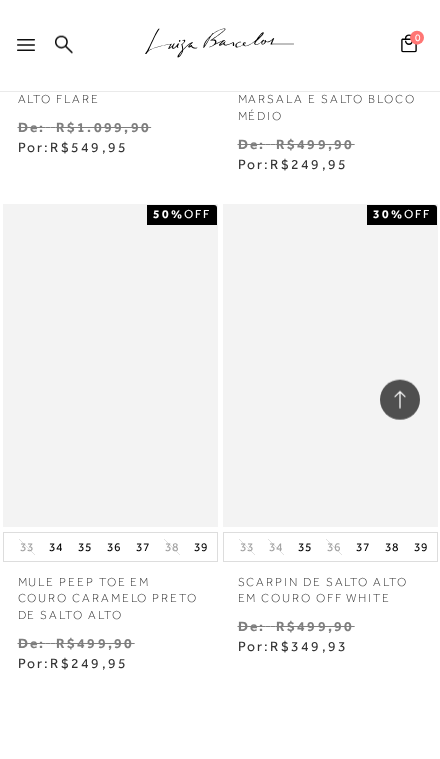 scroll, scrollTop: 26953, scrollLeft: 0, axis: vertical 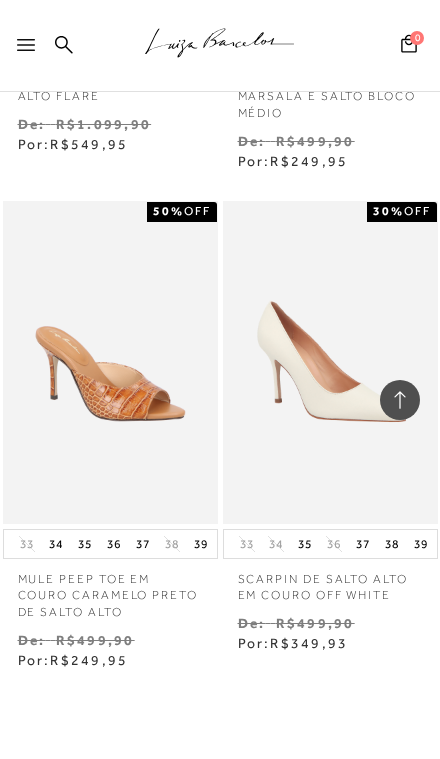 click on "MOSTRAR MAIS" at bounding box center (220, 835) 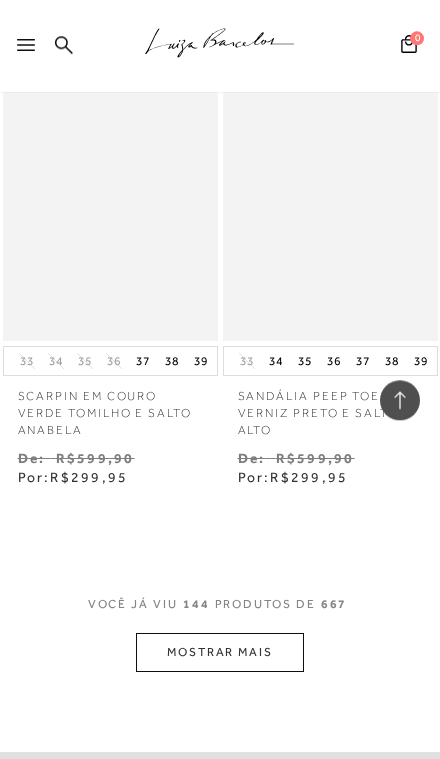scroll, scrollTop: 30176, scrollLeft: 0, axis: vertical 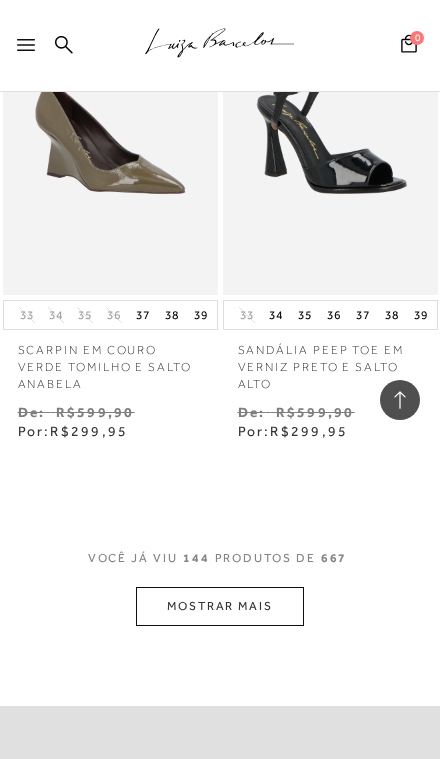 click on "MOSTRAR MAIS" at bounding box center (220, 606) 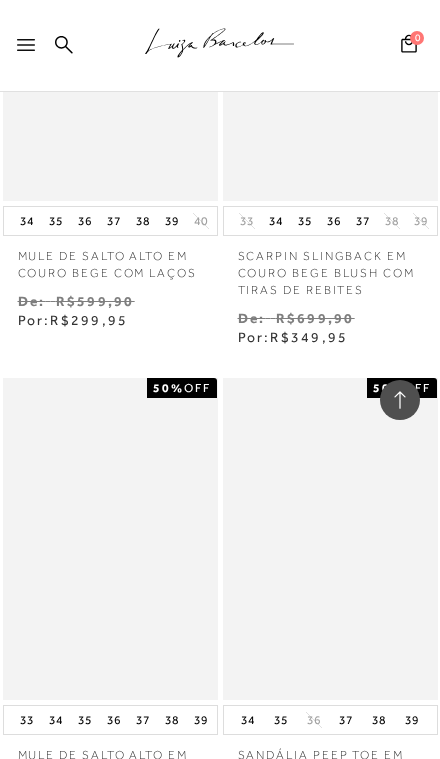 scroll, scrollTop: 31794, scrollLeft: 0, axis: vertical 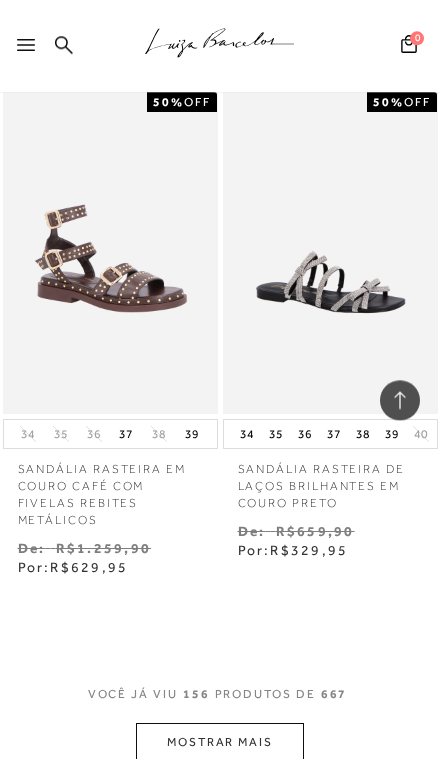 click on "MOSTRAR MAIS" at bounding box center [220, 742] 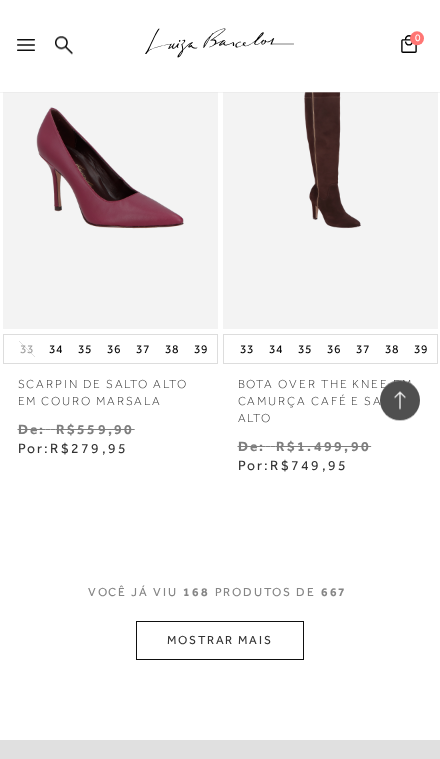 scroll, scrollTop: 36198, scrollLeft: 0, axis: vertical 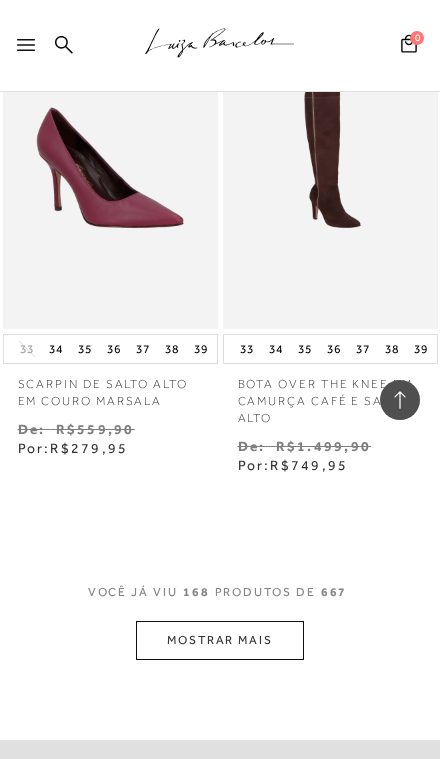 click on "MOSTRAR MAIS" at bounding box center (220, 640) 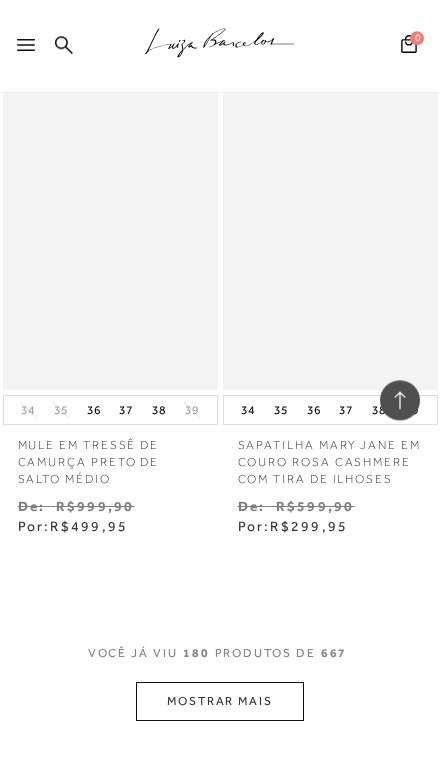 scroll, scrollTop: 39184, scrollLeft: 0, axis: vertical 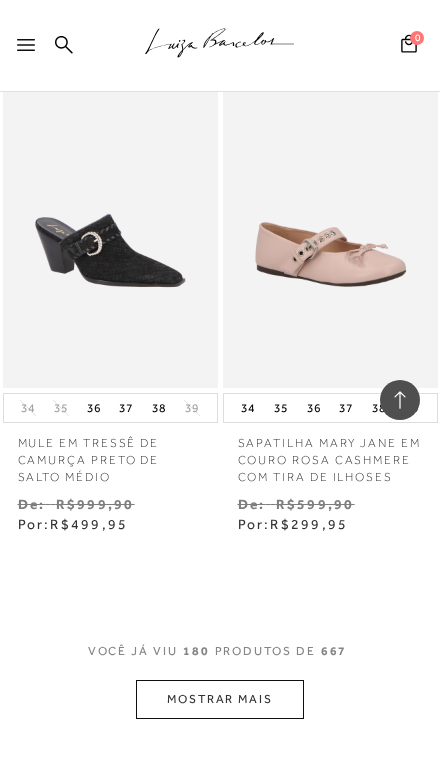 click on "MOSTRAR MAIS" at bounding box center [220, 699] 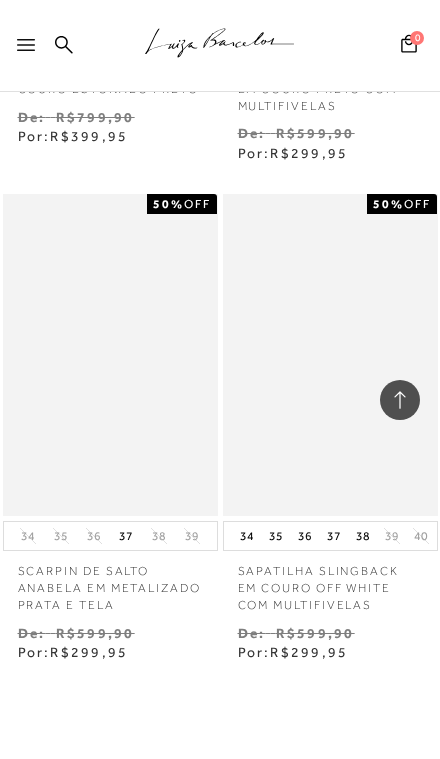 scroll, scrollTop: 42051, scrollLeft: 0, axis: vertical 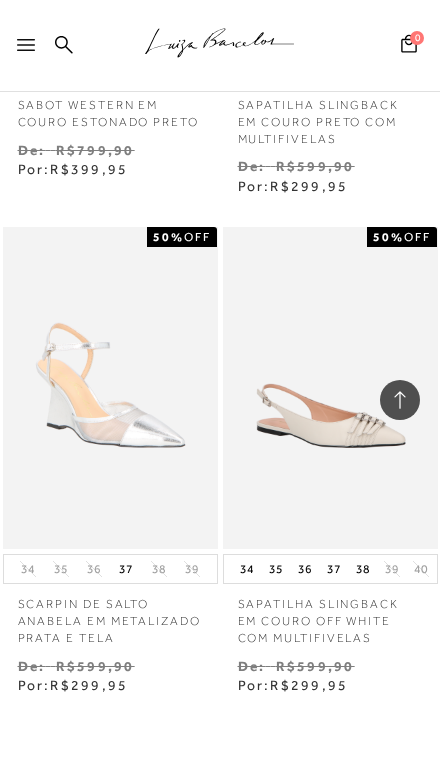 click on "MOSTRAR MAIS" at bounding box center (220, 860) 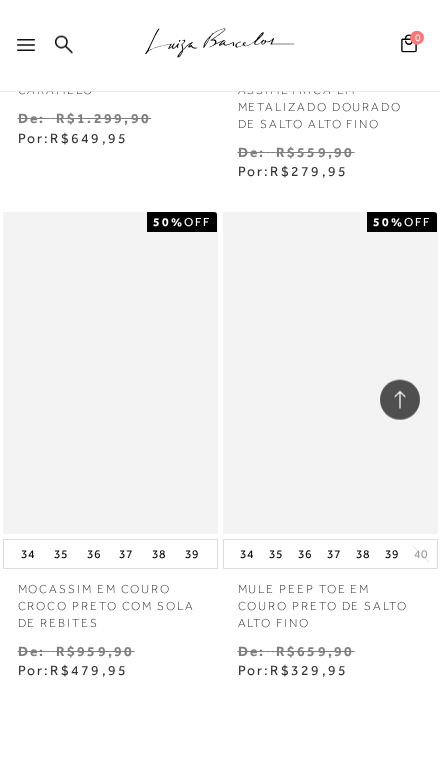 scroll, scrollTop: 45095, scrollLeft: 0, axis: vertical 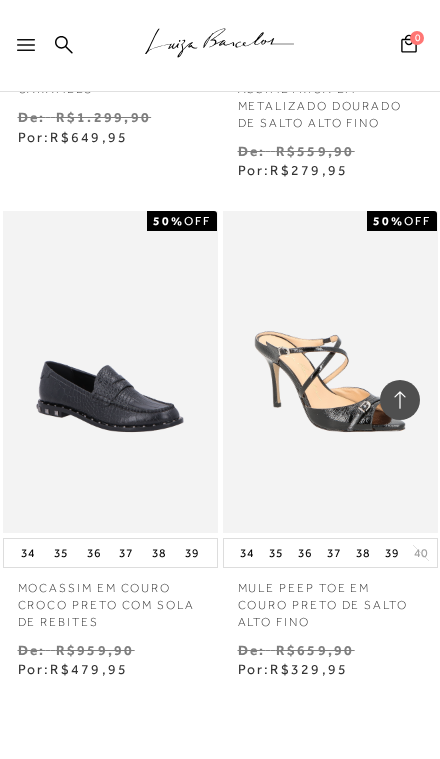 click on "MOSTRAR MAIS" at bounding box center (220, 844) 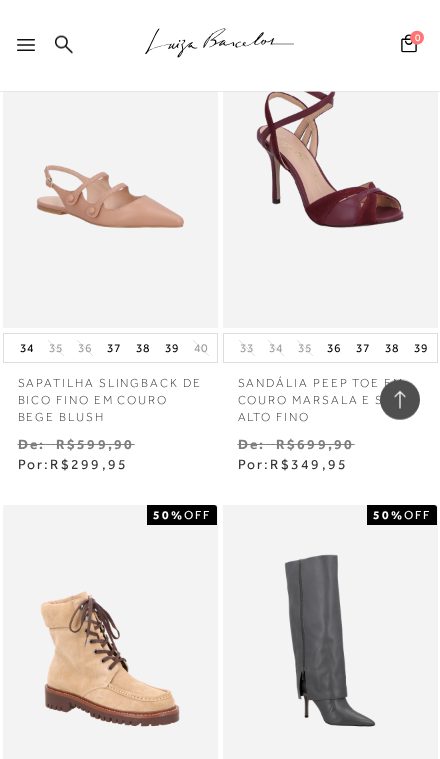 scroll, scrollTop: 46832, scrollLeft: 0, axis: vertical 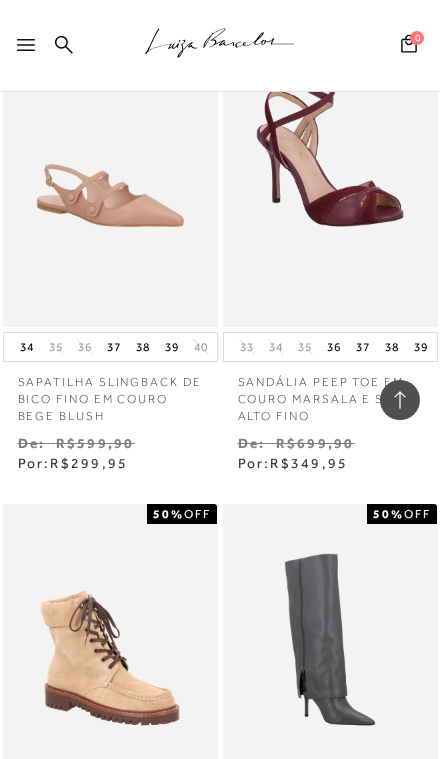 click at bounding box center (330, 665) 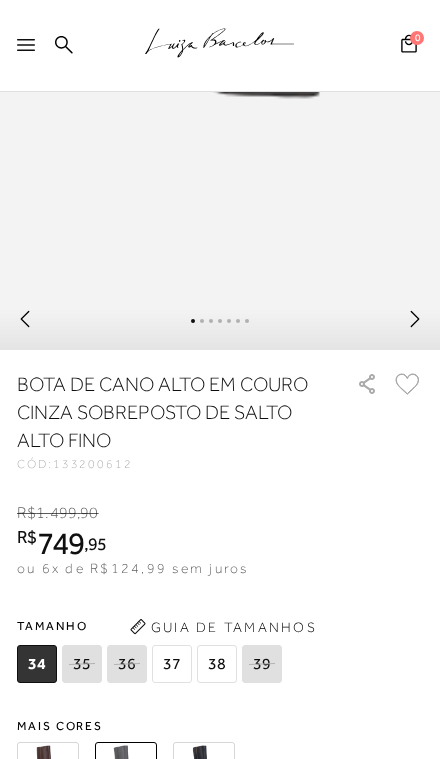 scroll, scrollTop: 519, scrollLeft: 0, axis: vertical 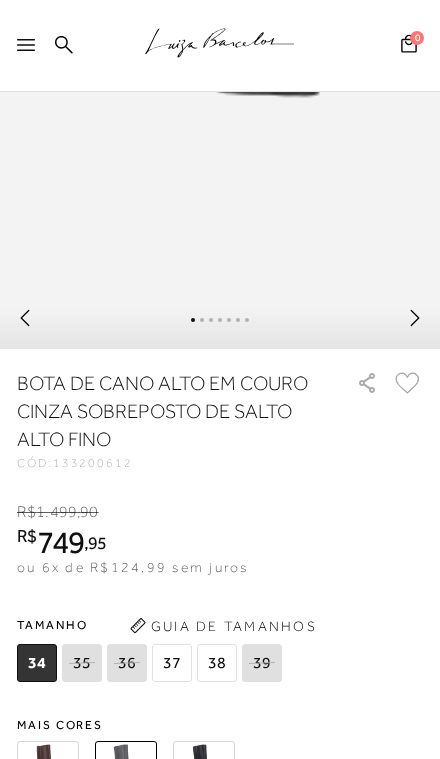 click at bounding box center [204, 772] 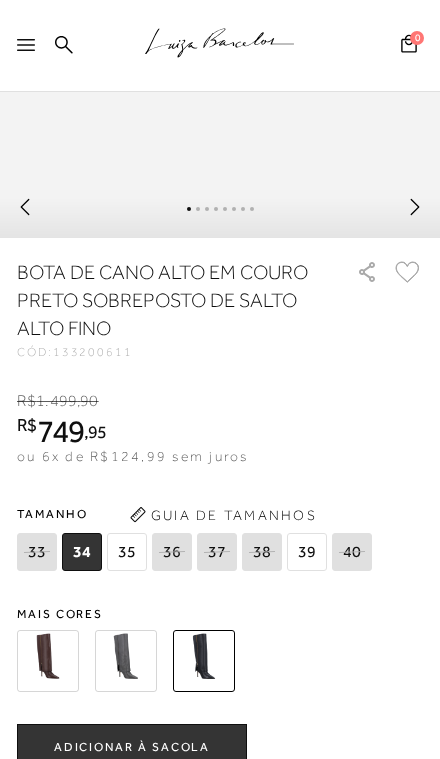 scroll, scrollTop: 630, scrollLeft: 0, axis: vertical 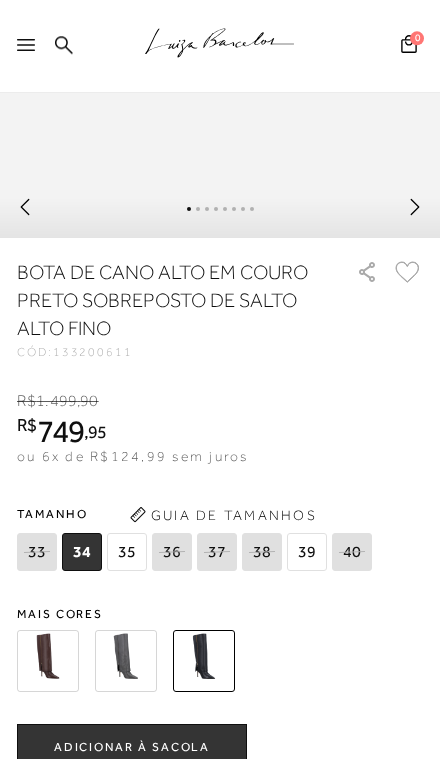 click at bounding box center (48, 661) 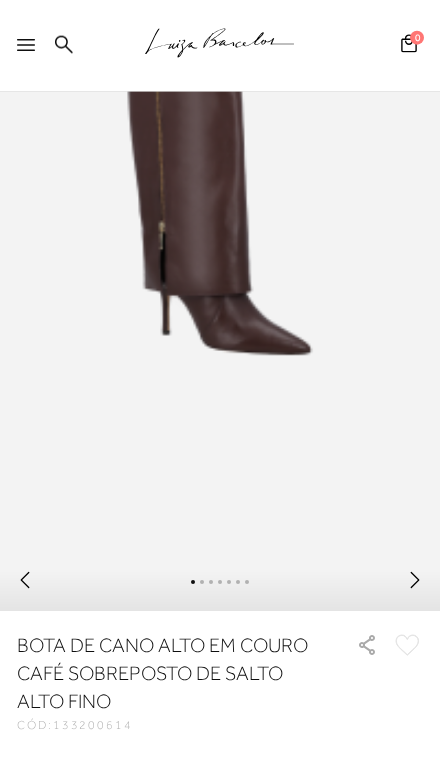 scroll, scrollTop: 227, scrollLeft: 0, axis: vertical 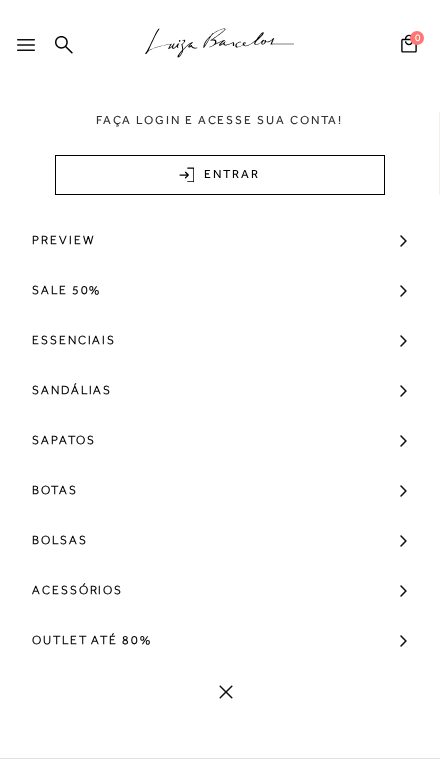 click at bounding box center (30, 51) 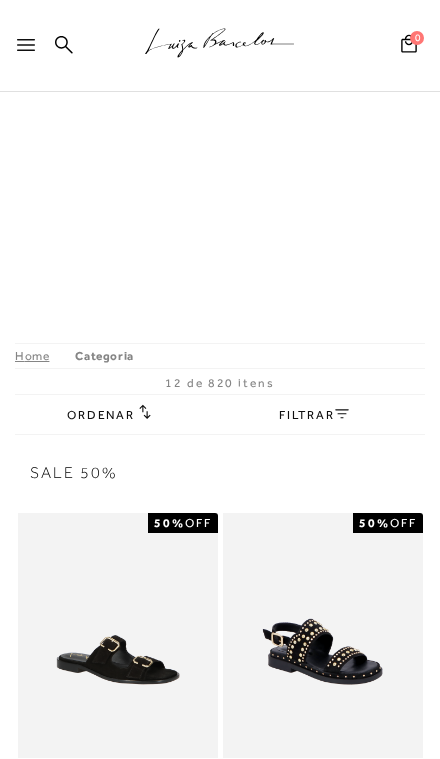 click at bounding box center [30, 51] 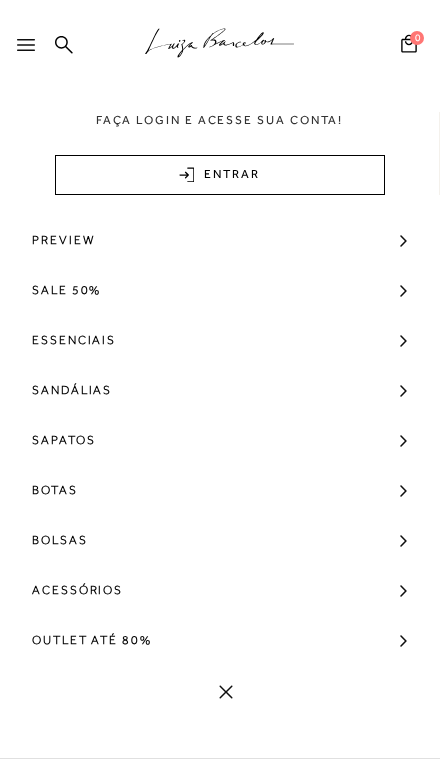 click at bounding box center [30, 51] 